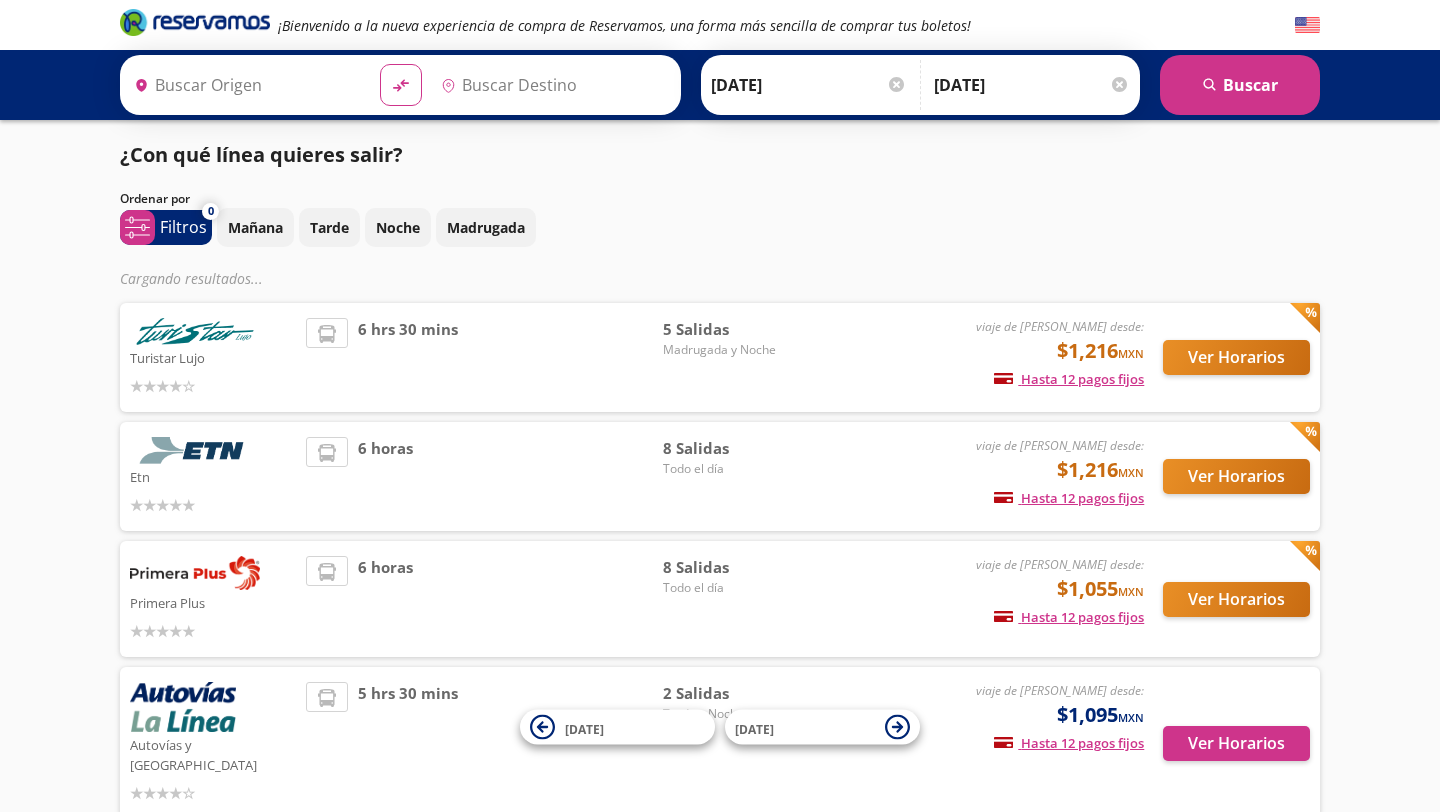 scroll, scrollTop: 0, scrollLeft: 0, axis: both 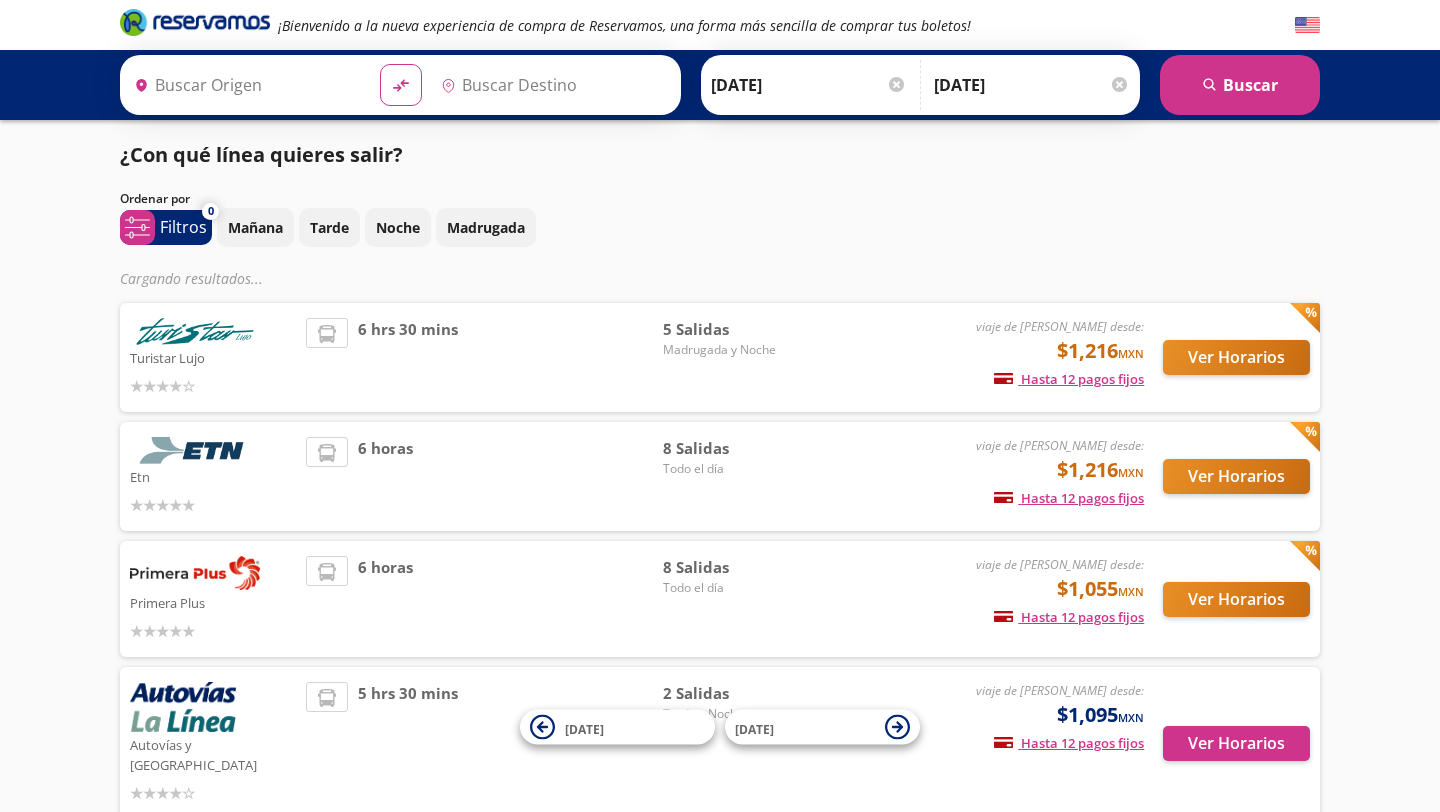 type on "[GEOGRAPHIC_DATA], [GEOGRAPHIC_DATA]" 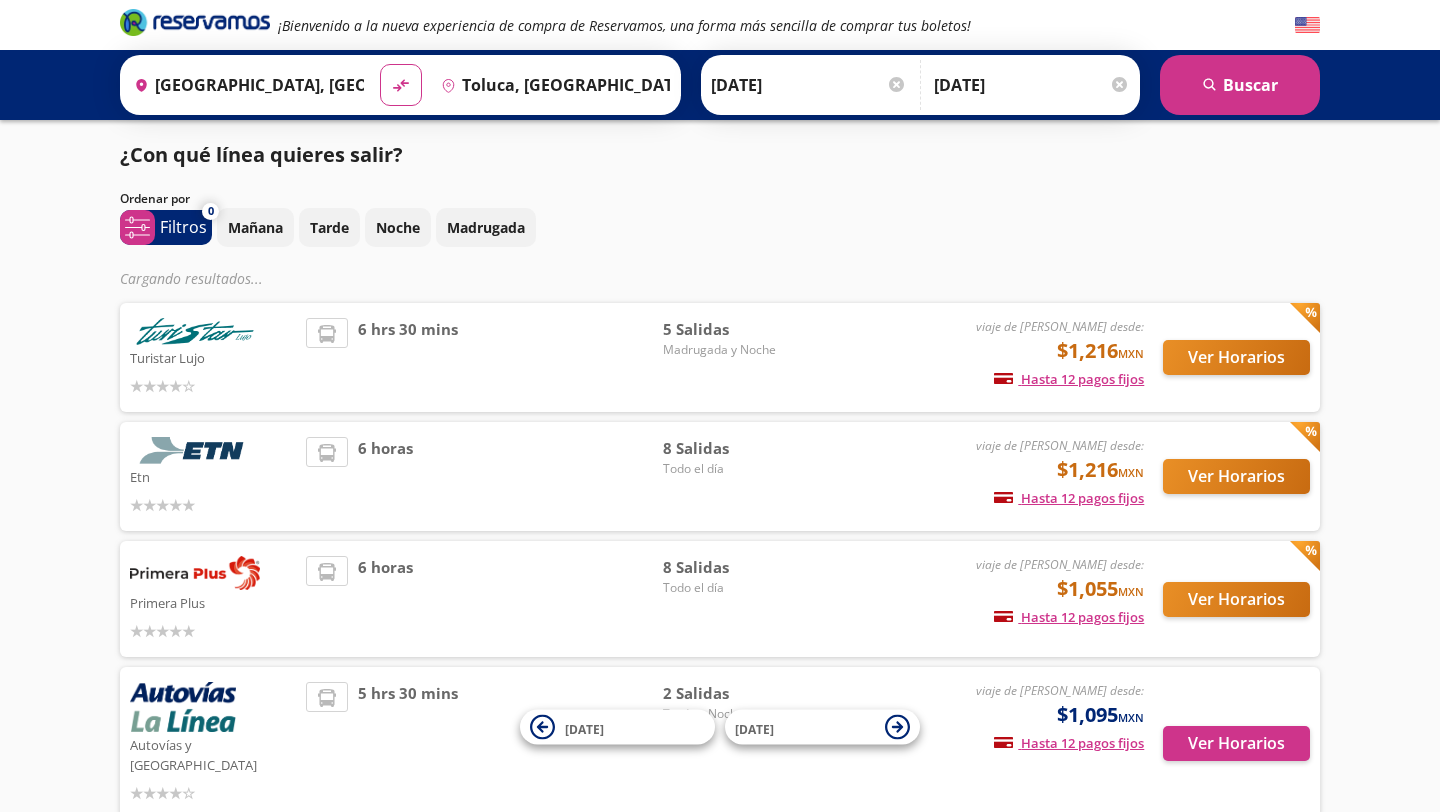 scroll, scrollTop: 0, scrollLeft: 0, axis: both 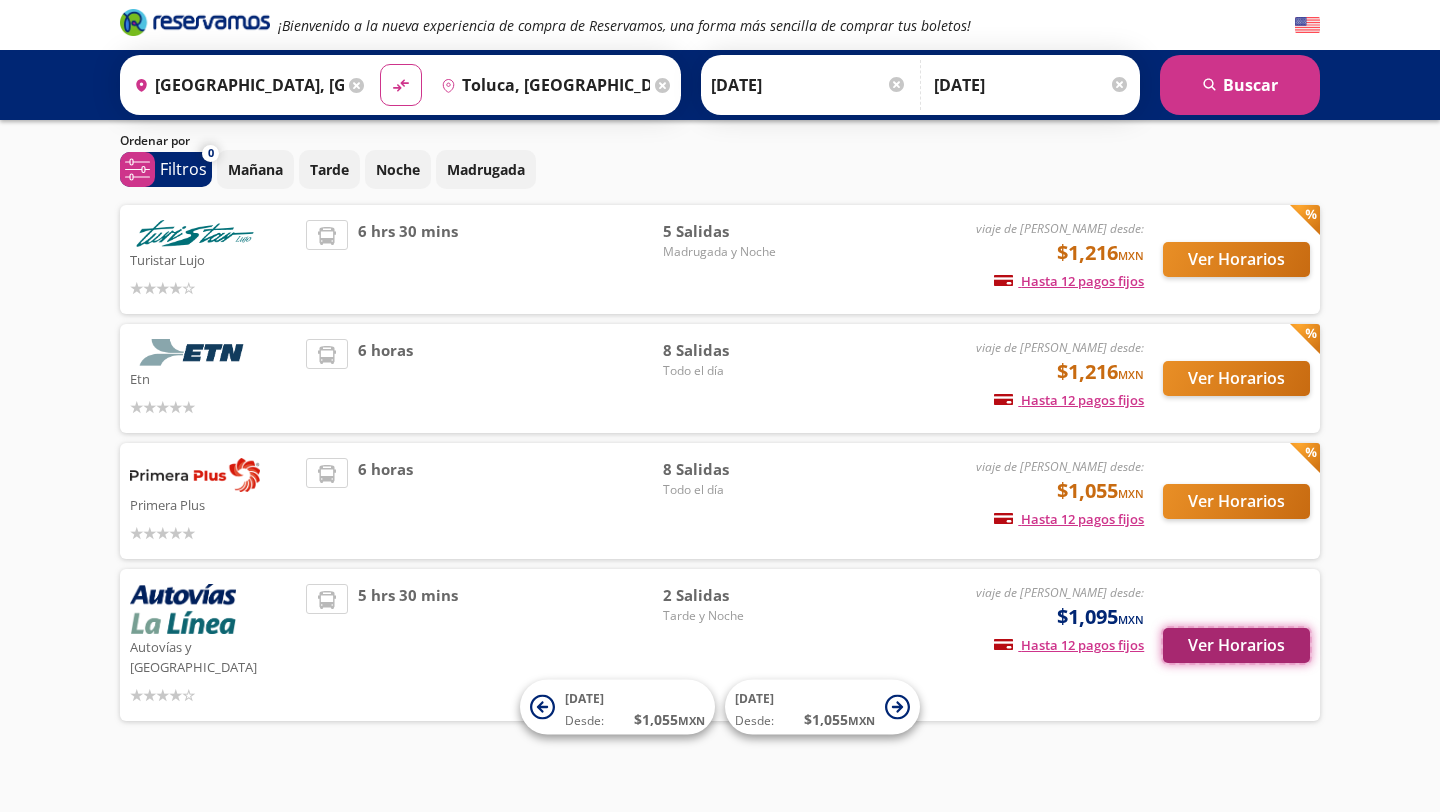 click on "Ver Horarios" at bounding box center [1236, 645] 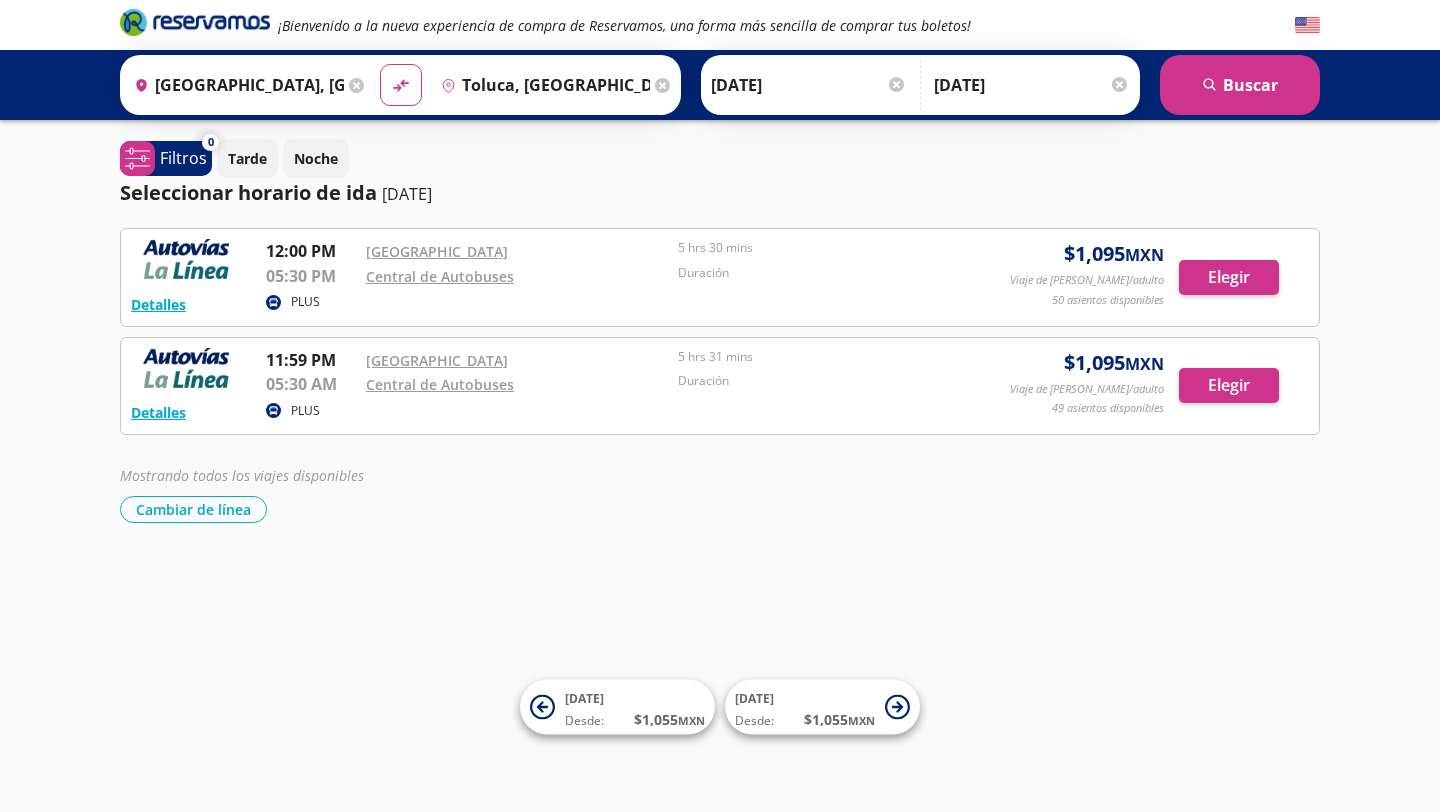 scroll, scrollTop: 0, scrollLeft: 0, axis: both 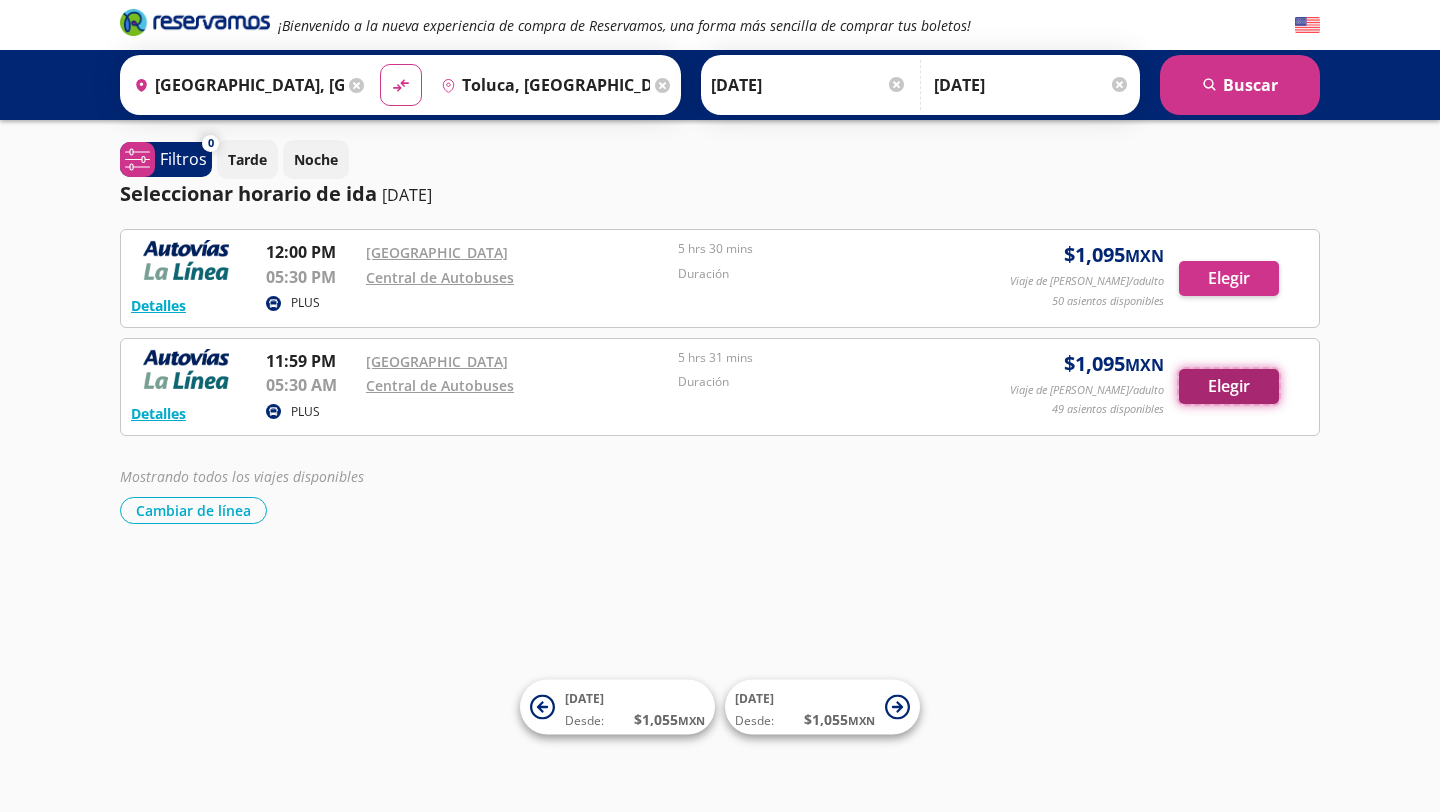 click on "Elegir" at bounding box center [1229, 386] 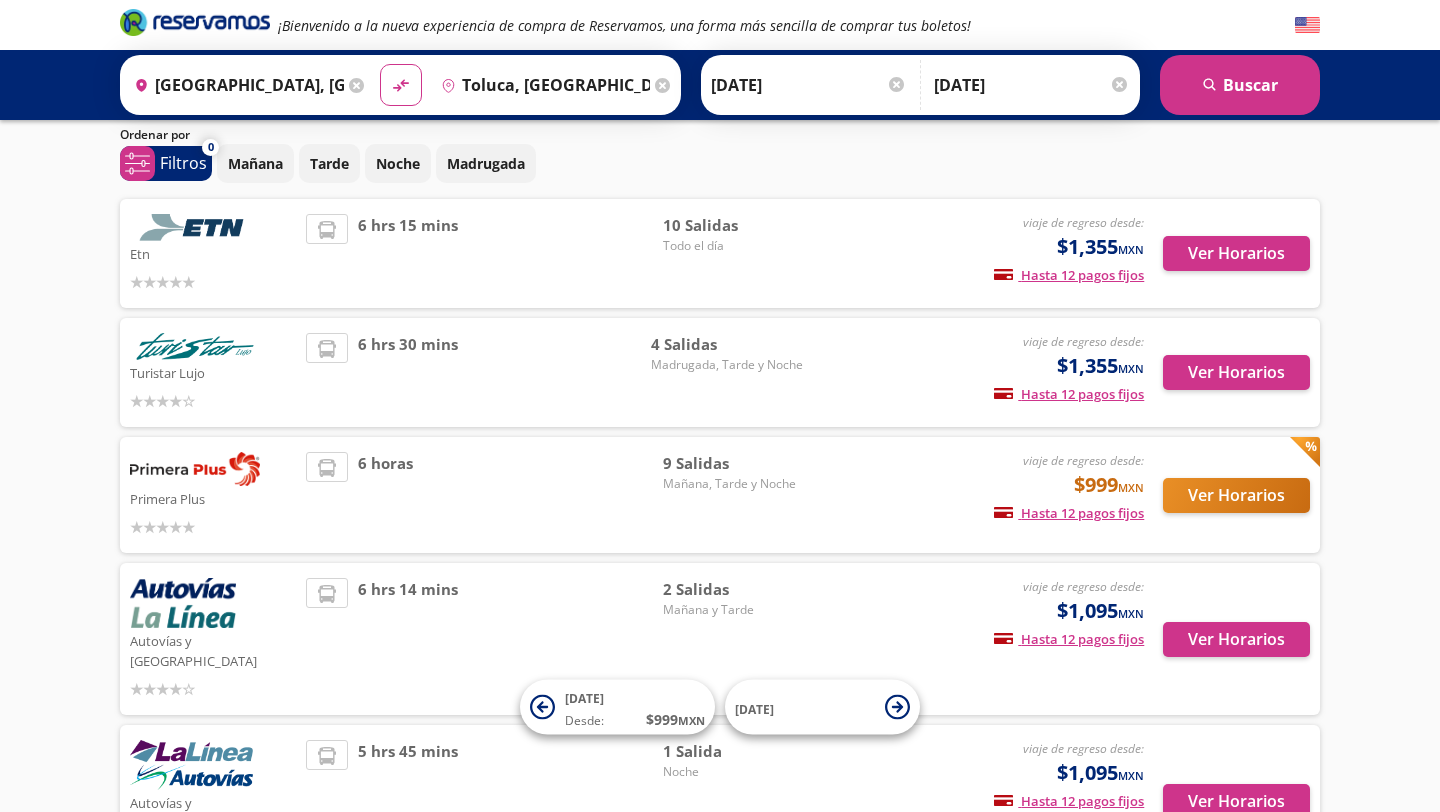 scroll, scrollTop: 75, scrollLeft: 0, axis: vertical 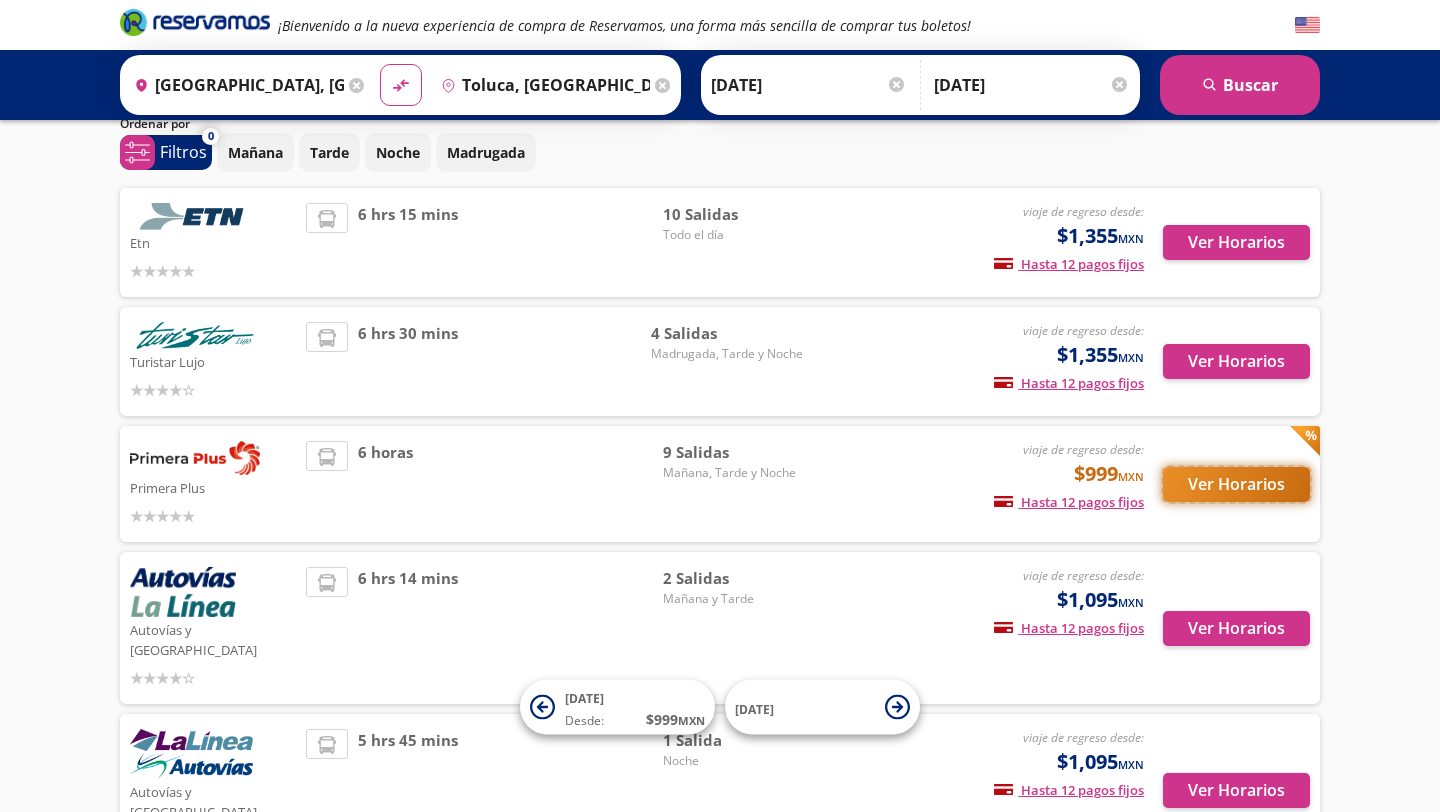 click on "Ver Horarios" at bounding box center [1236, 484] 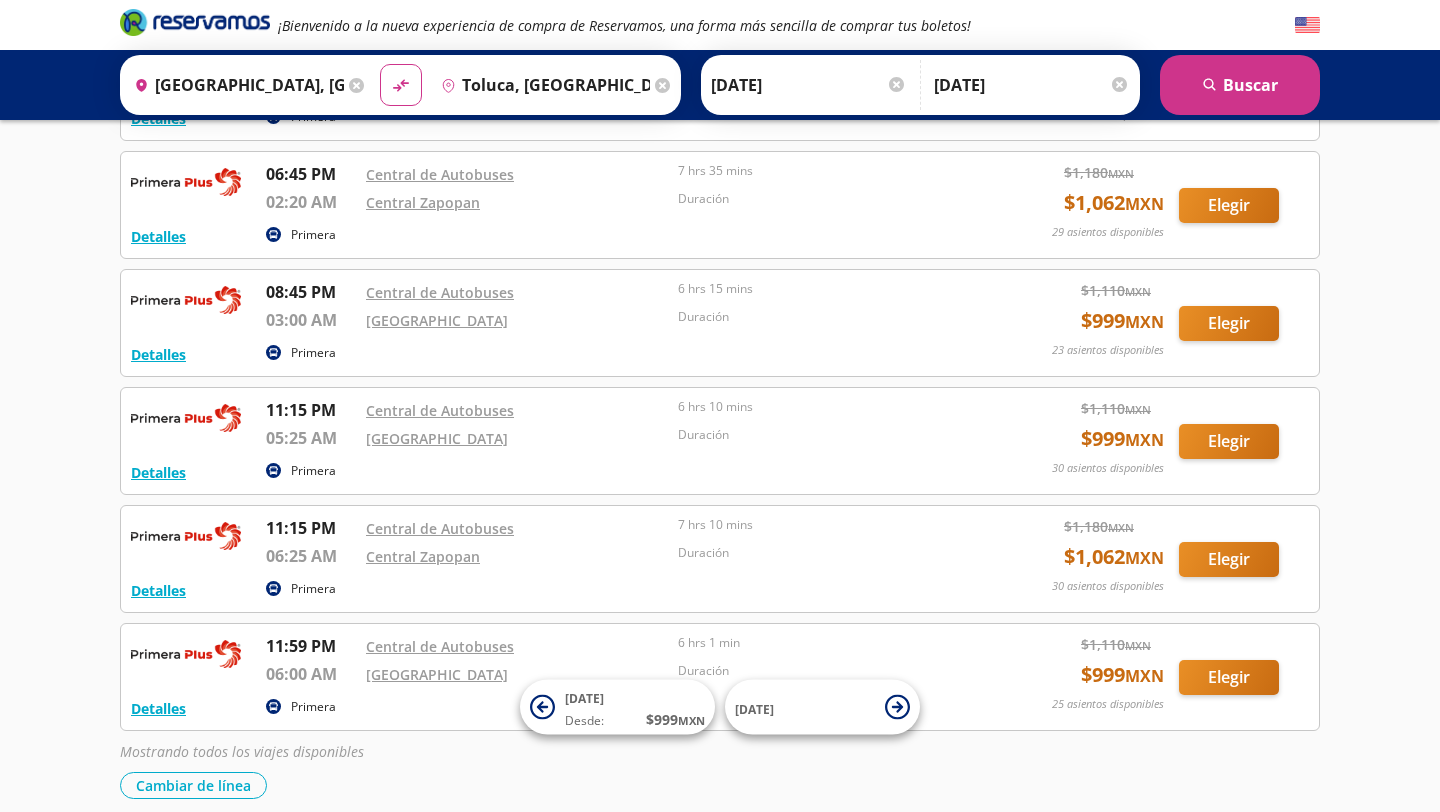 scroll, scrollTop: 679, scrollLeft: 0, axis: vertical 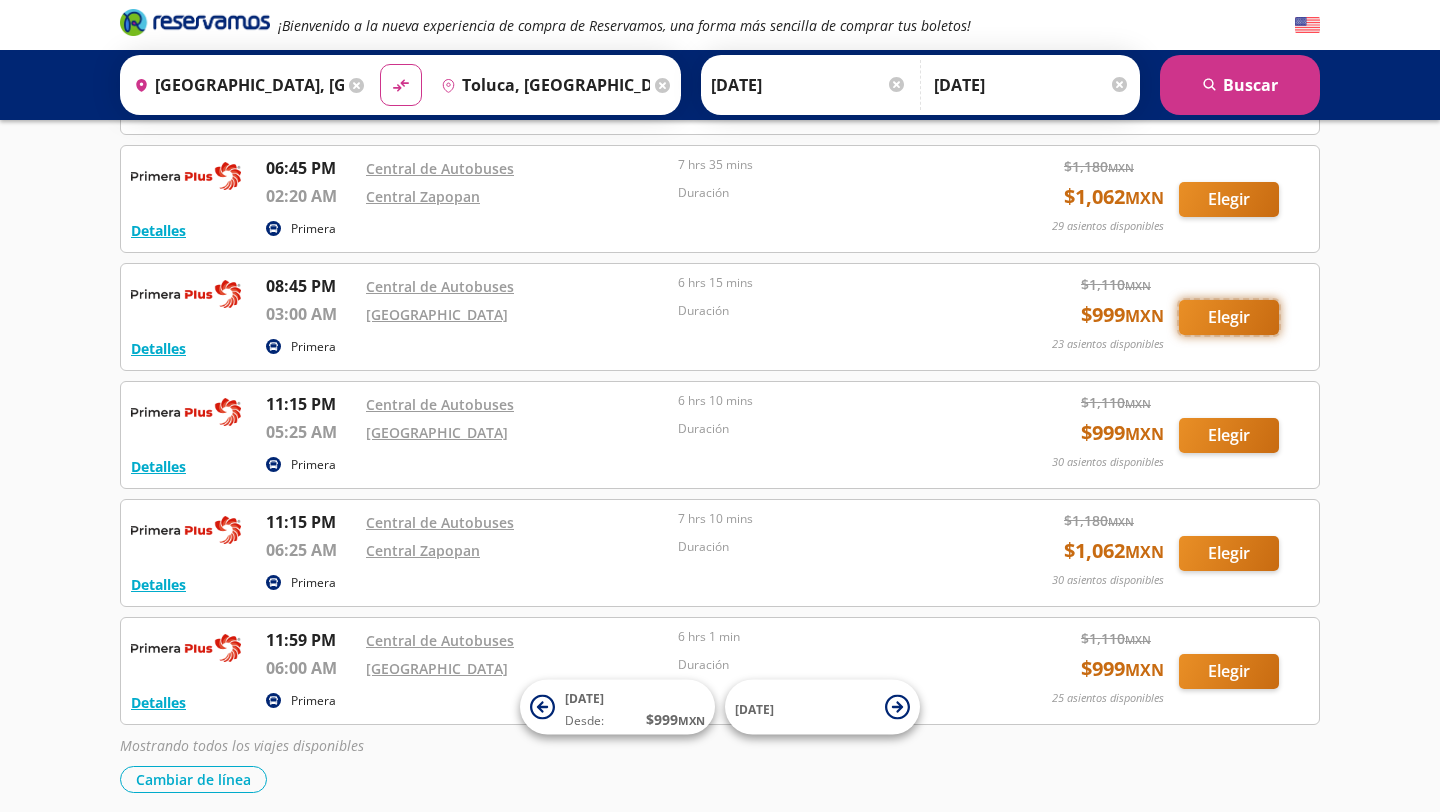 click on "Elegir" at bounding box center [1229, 317] 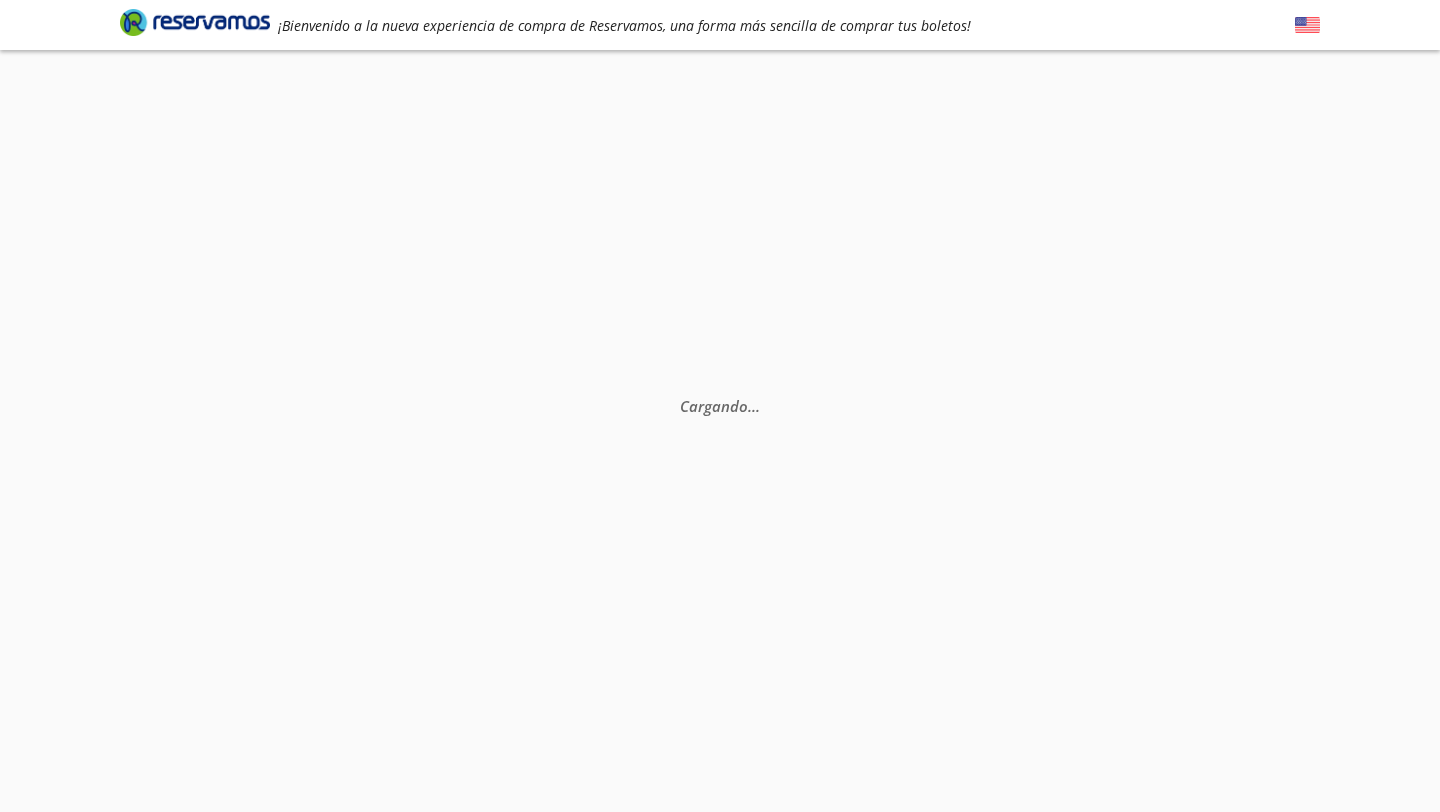 scroll, scrollTop: 0, scrollLeft: 0, axis: both 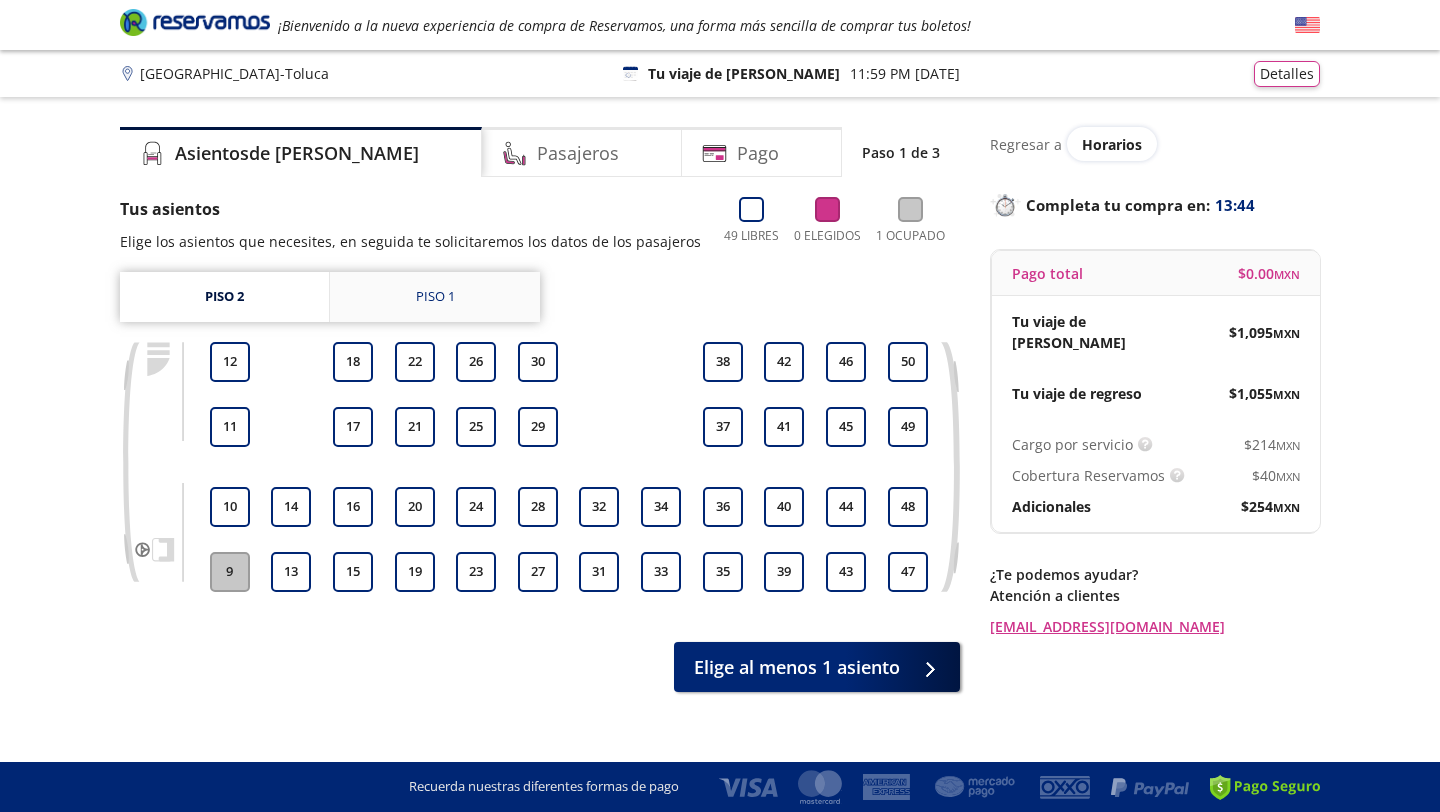 click on "Piso 1" at bounding box center (435, 297) 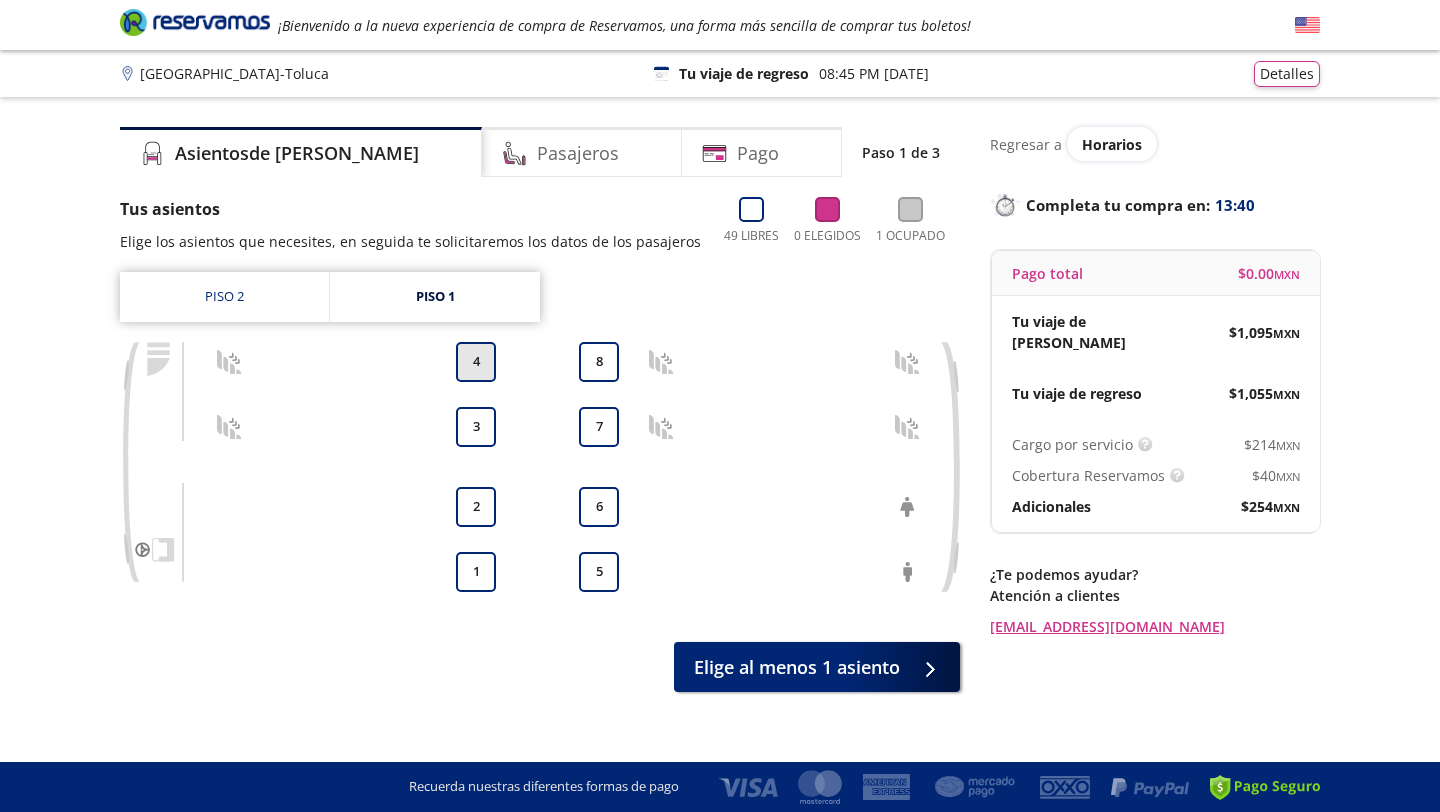 click on "4" at bounding box center [476, 362] 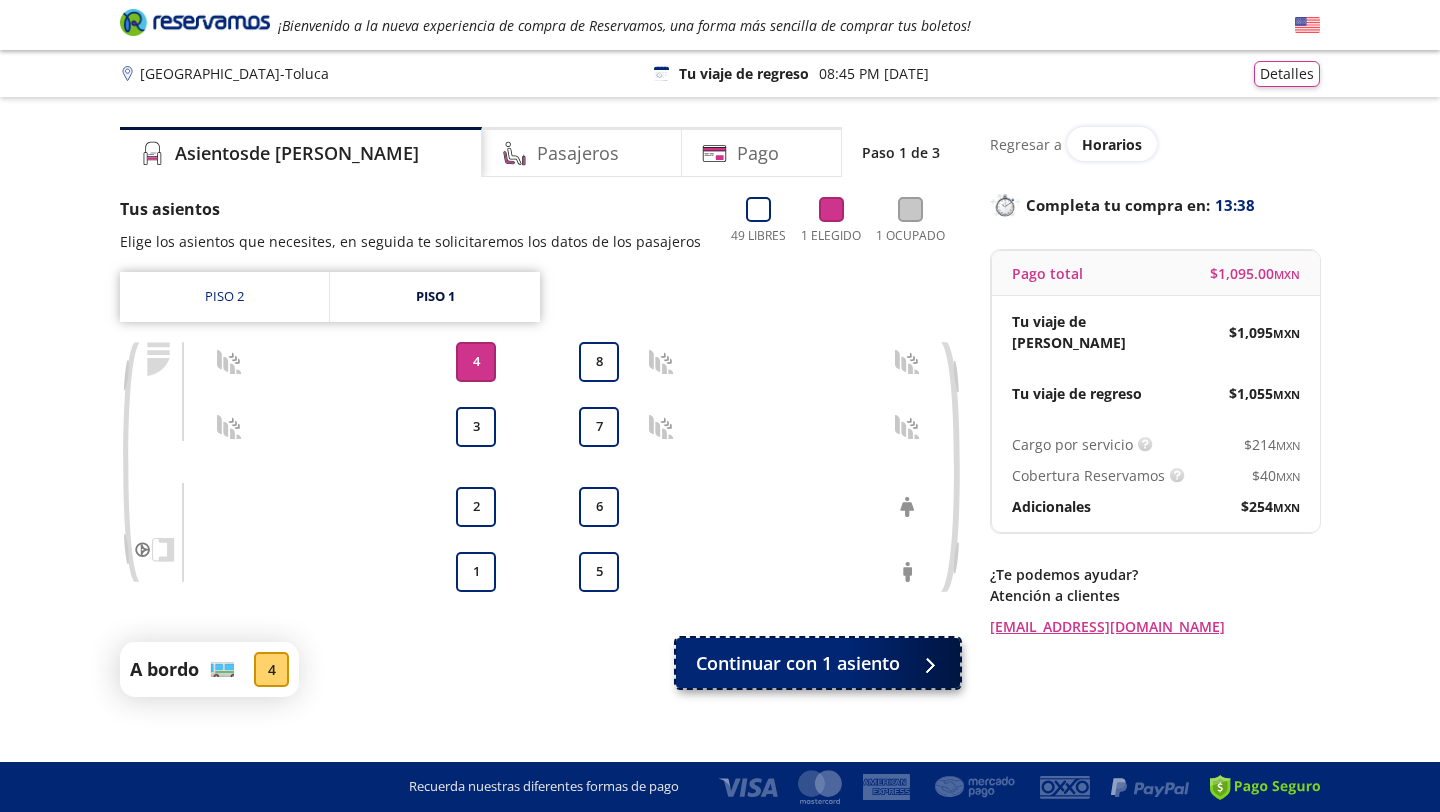 click on "Continuar con 1 asiento" at bounding box center (798, 663) 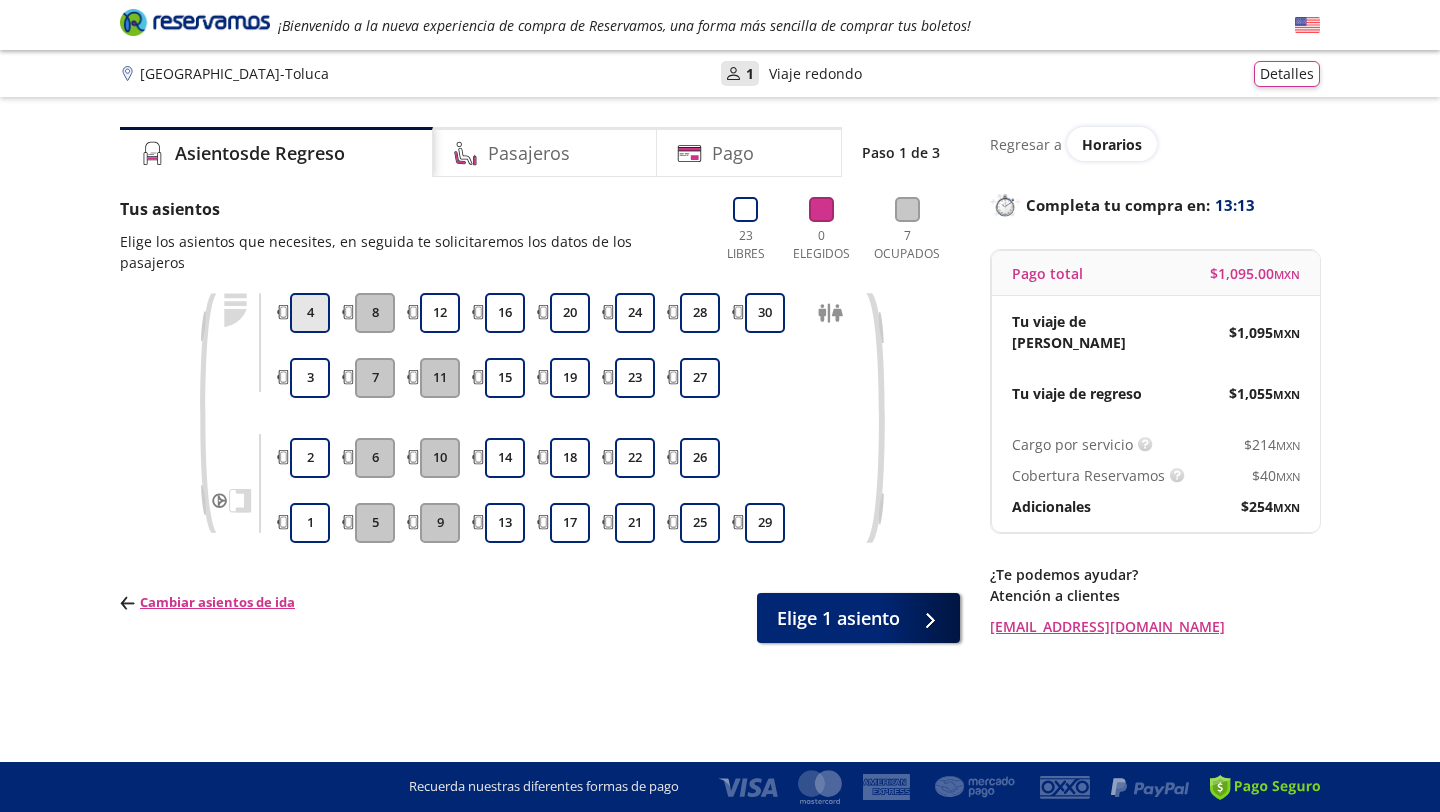 click on "4" at bounding box center (310, 313) 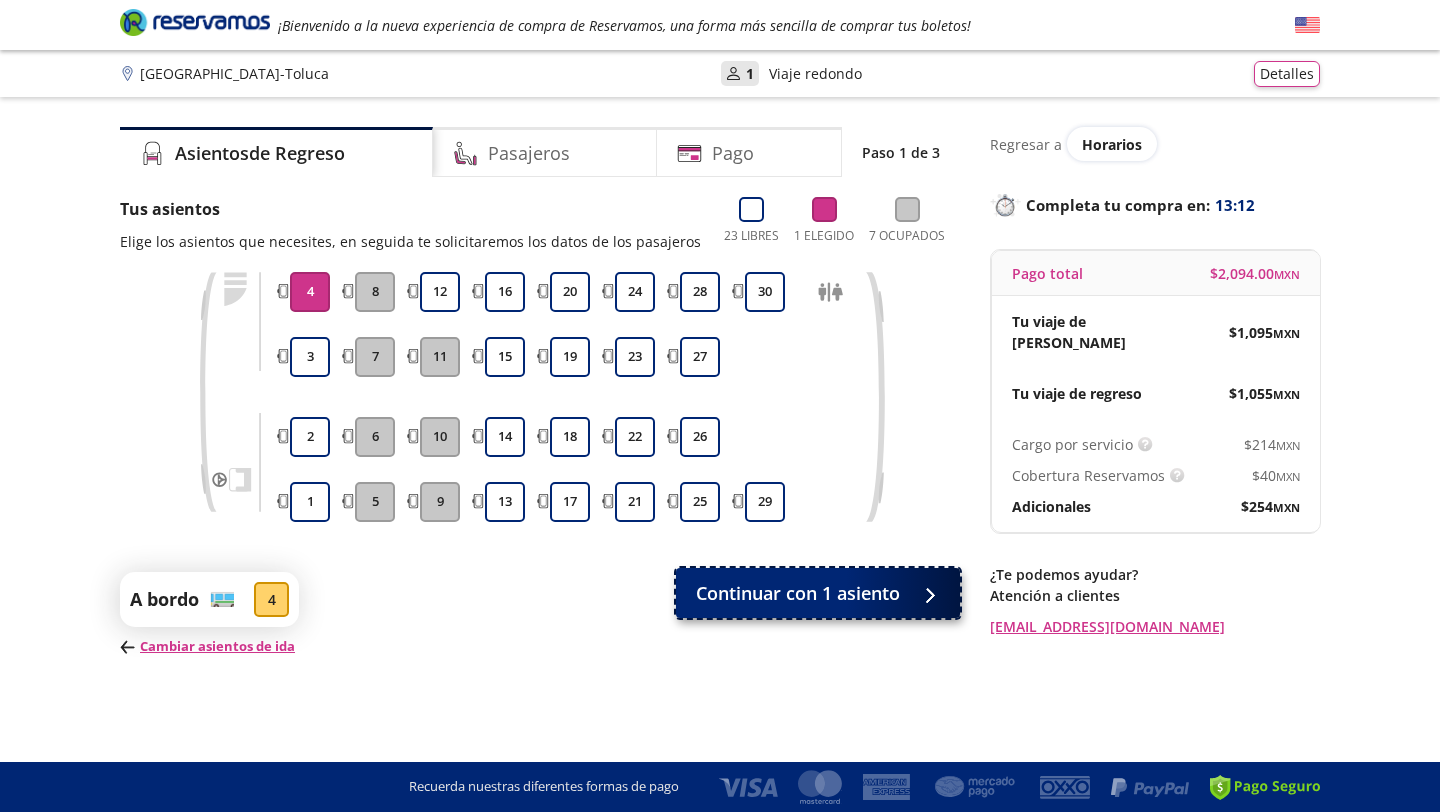 click on "Continuar con 1 asiento" at bounding box center (818, 593) 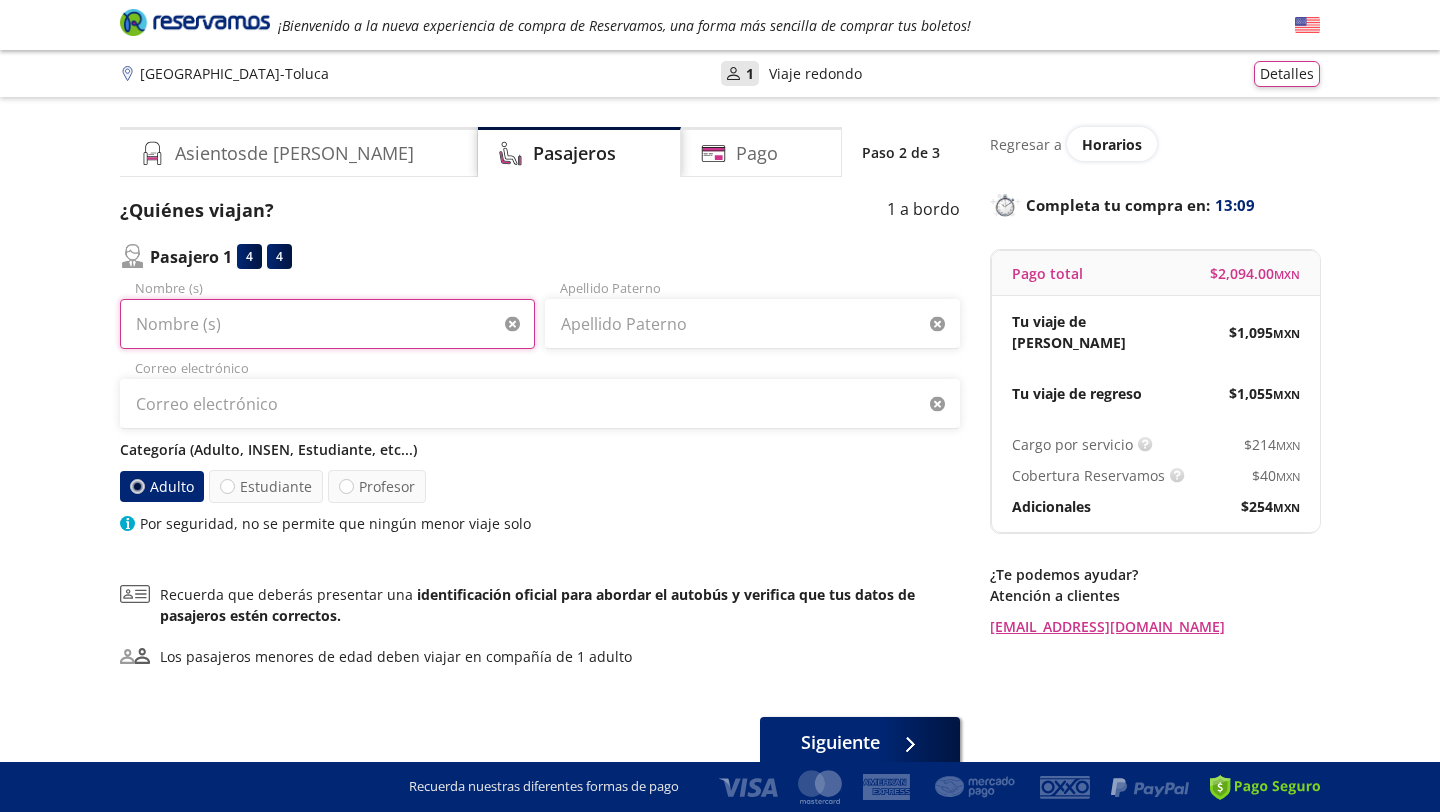click on "Nombre (s)" at bounding box center [327, 324] 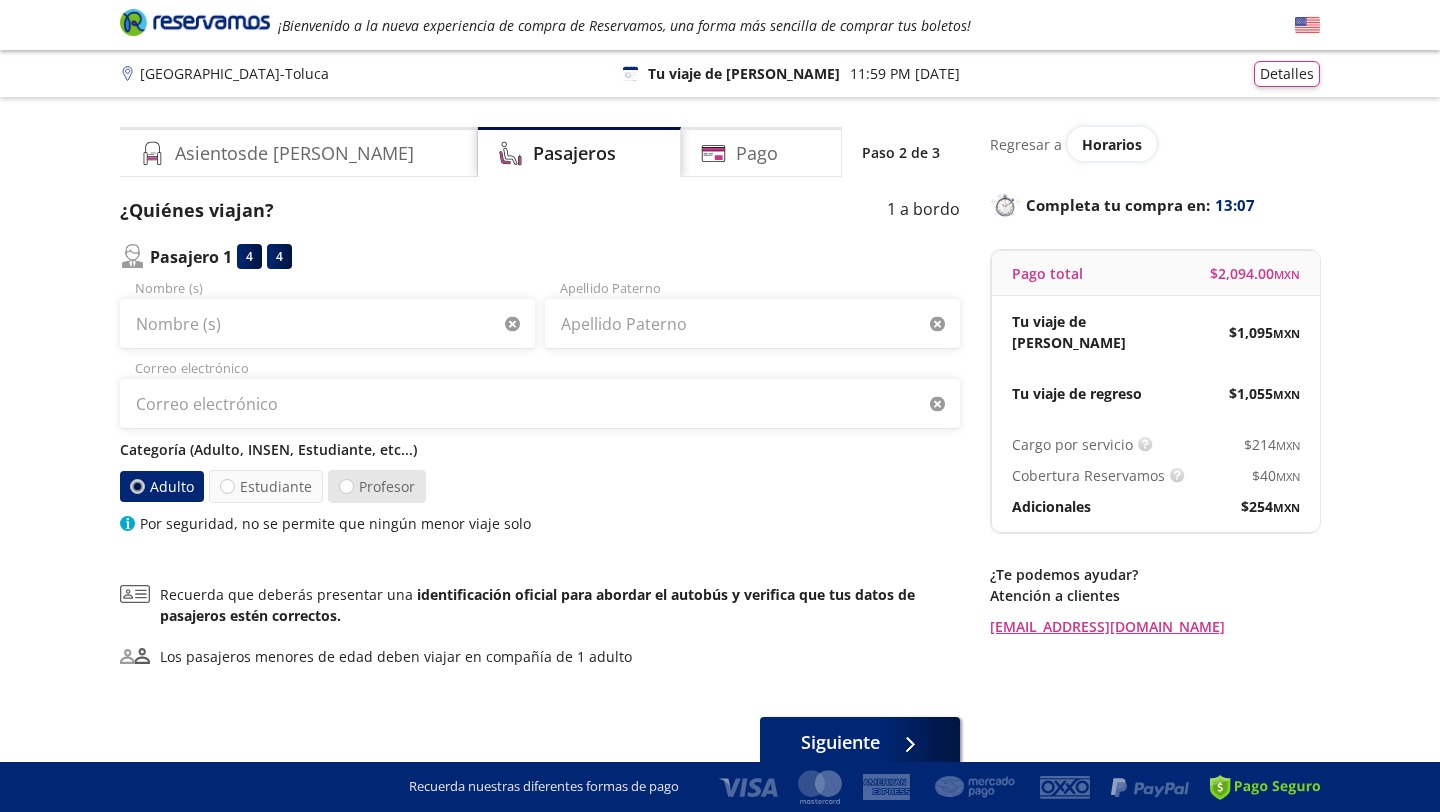 click on "Profesor" at bounding box center (377, 486) 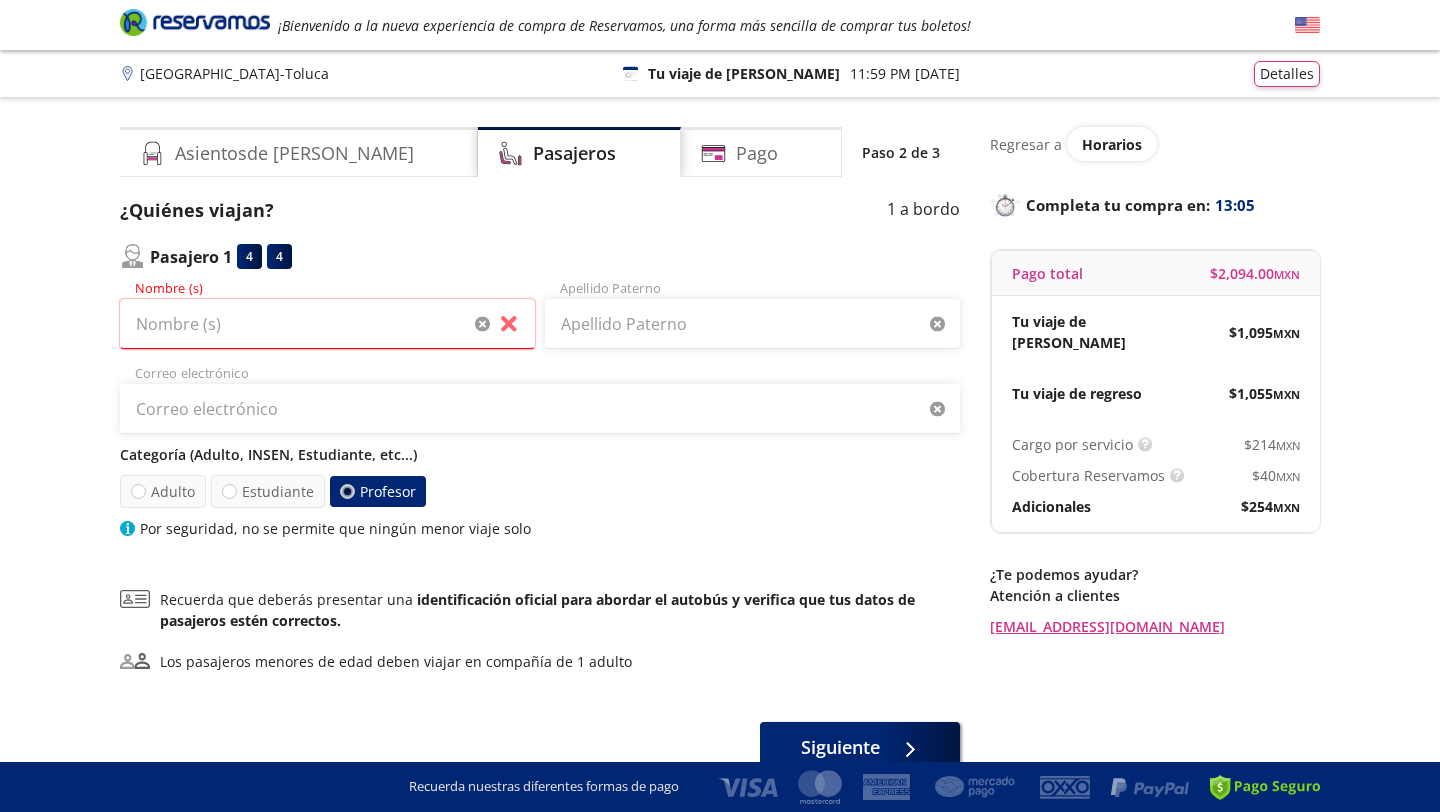 click on "Categoría (Adulto, INSEN, Estudiante, etc...) Adulto Estudiante Profesor Por seguridad, no se permite que ningún menor viaje solo" at bounding box center [540, 491] 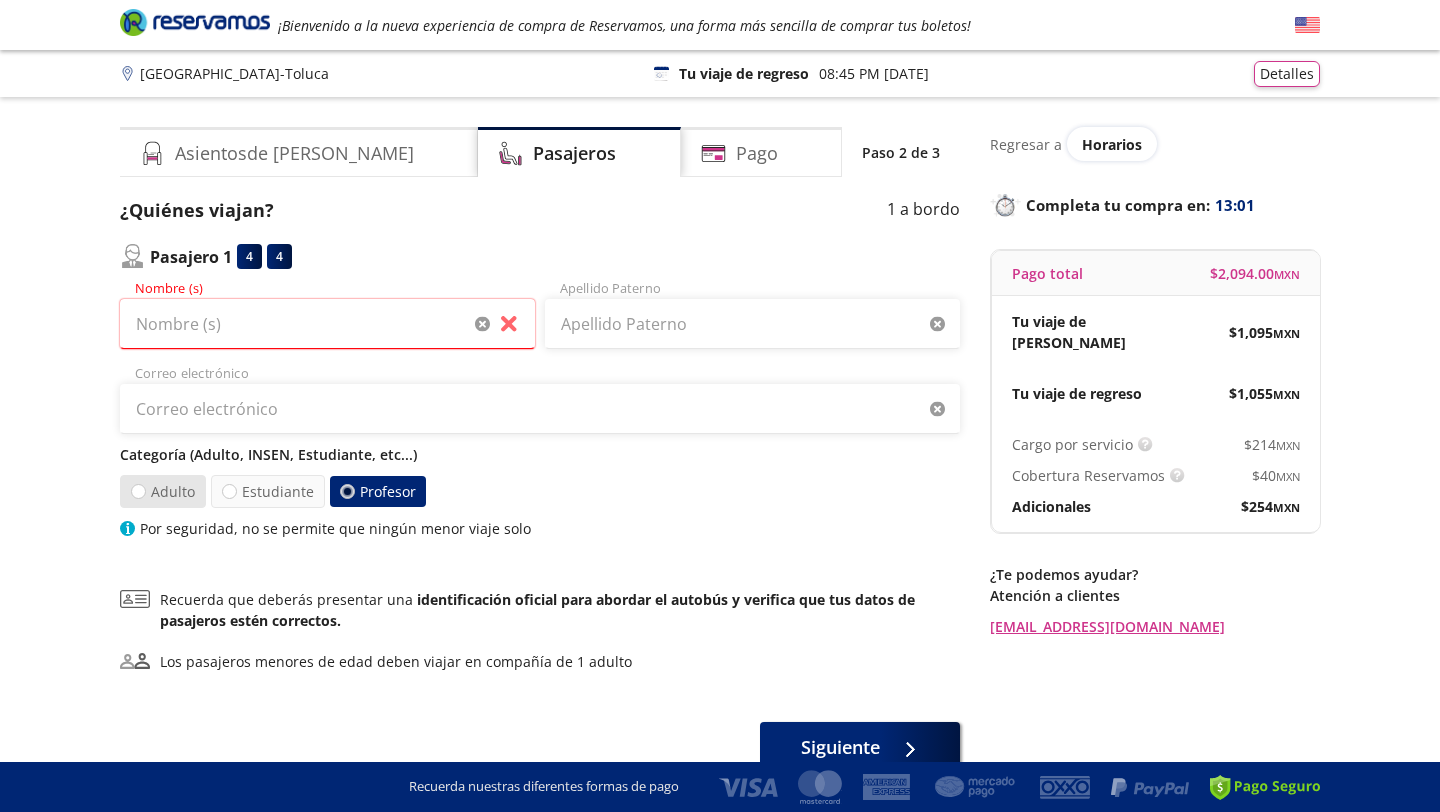 click on "Adulto" at bounding box center [163, 491] 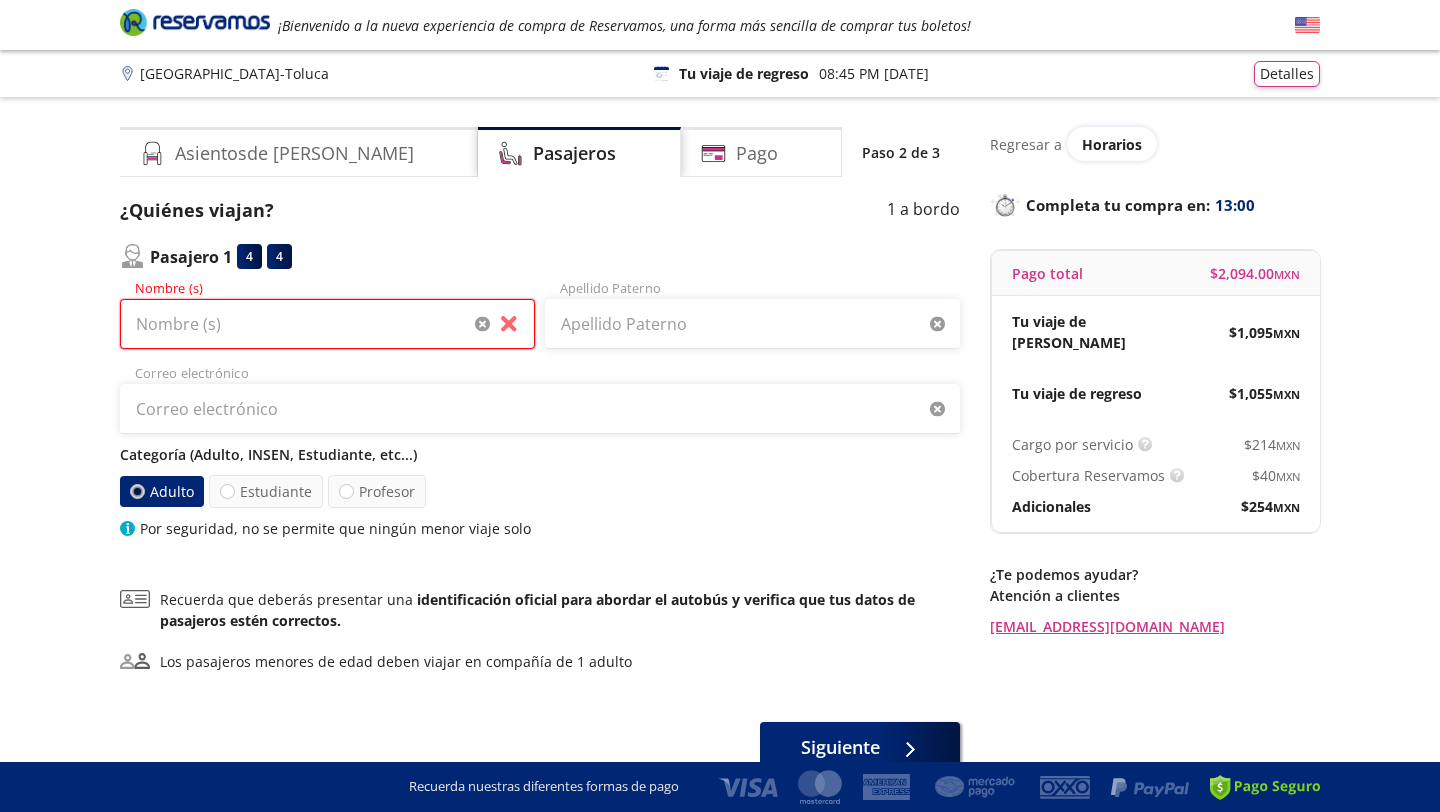 click on "Nombre (s)" at bounding box center (327, 324) 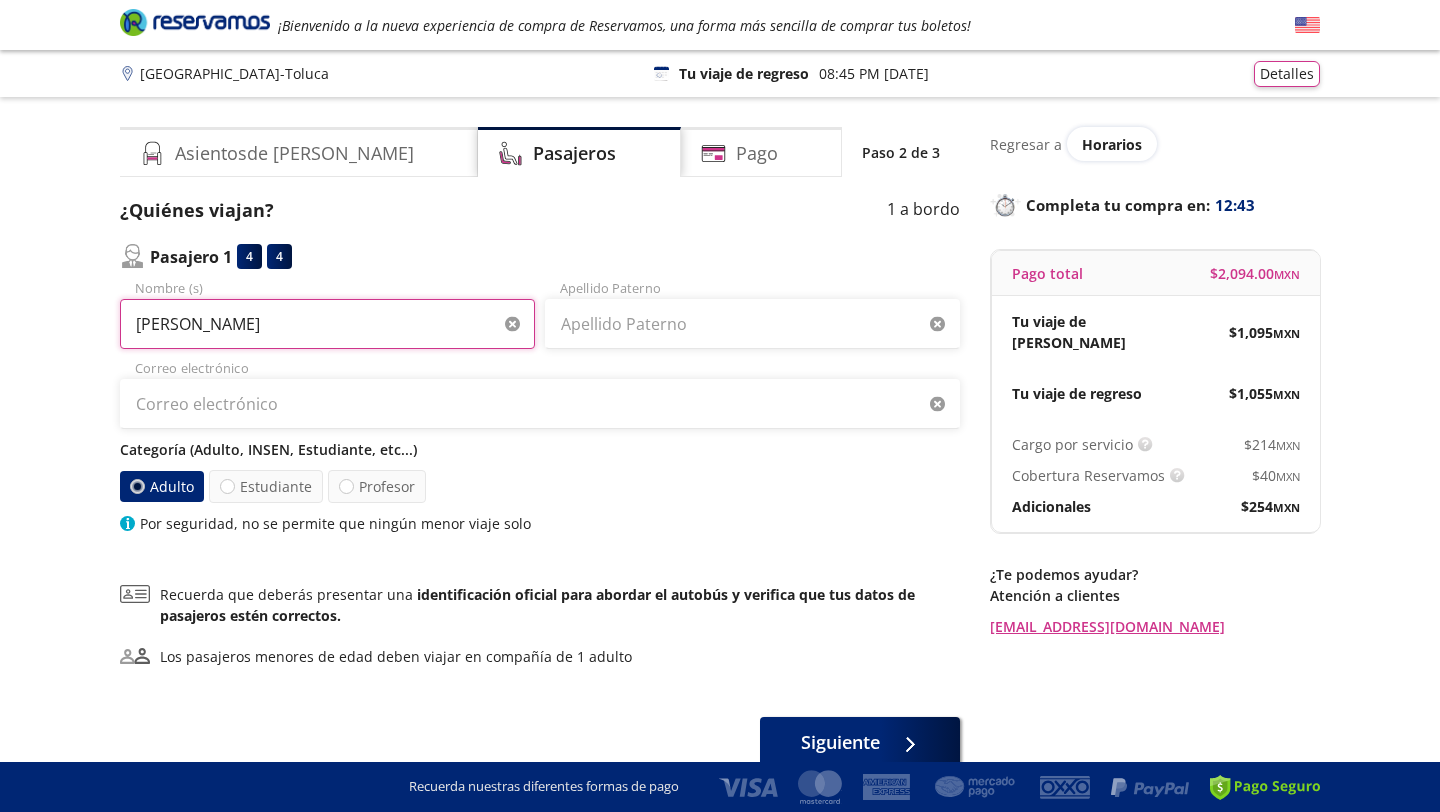 type on "[PERSON_NAME]" 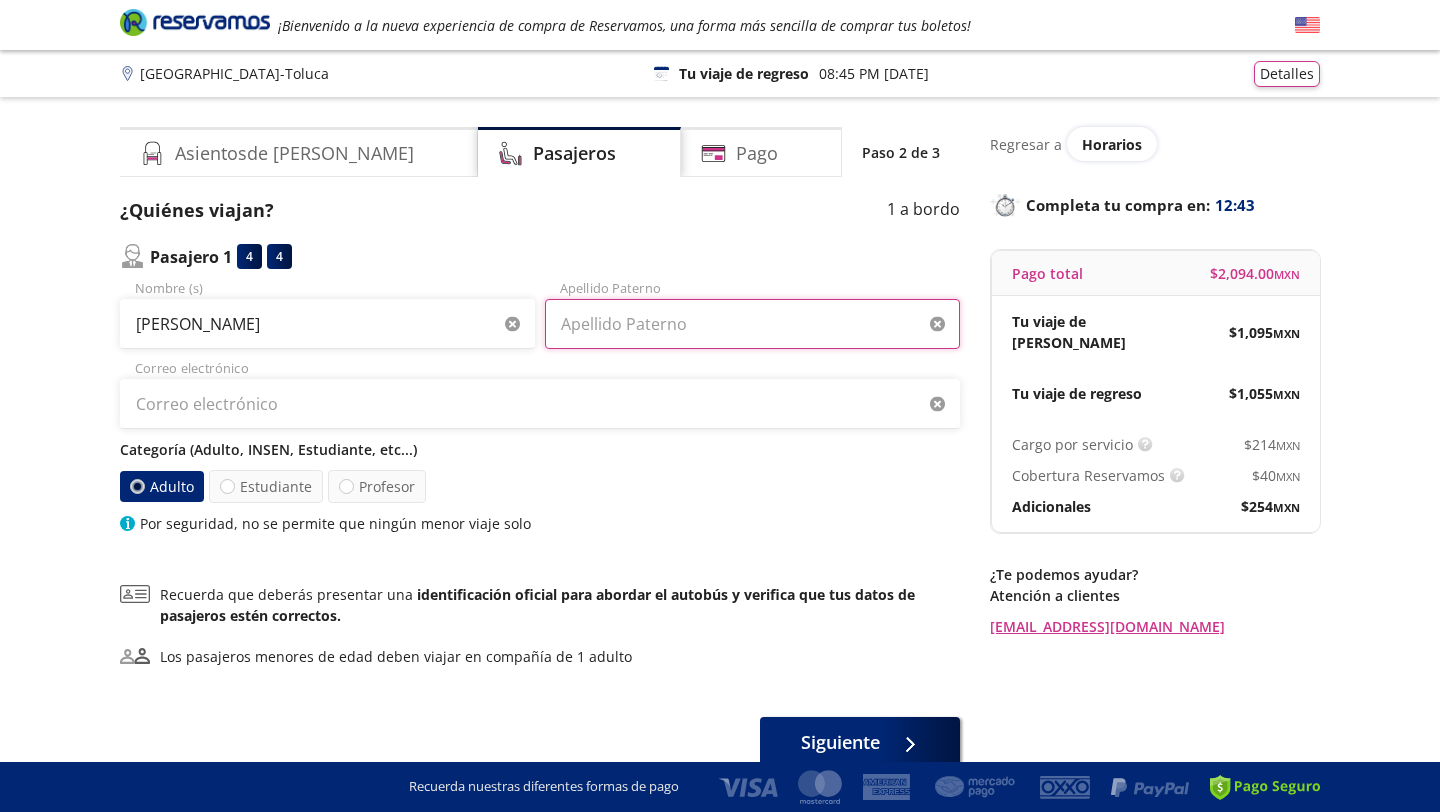 click on "Apellido Paterno" at bounding box center (752, 324) 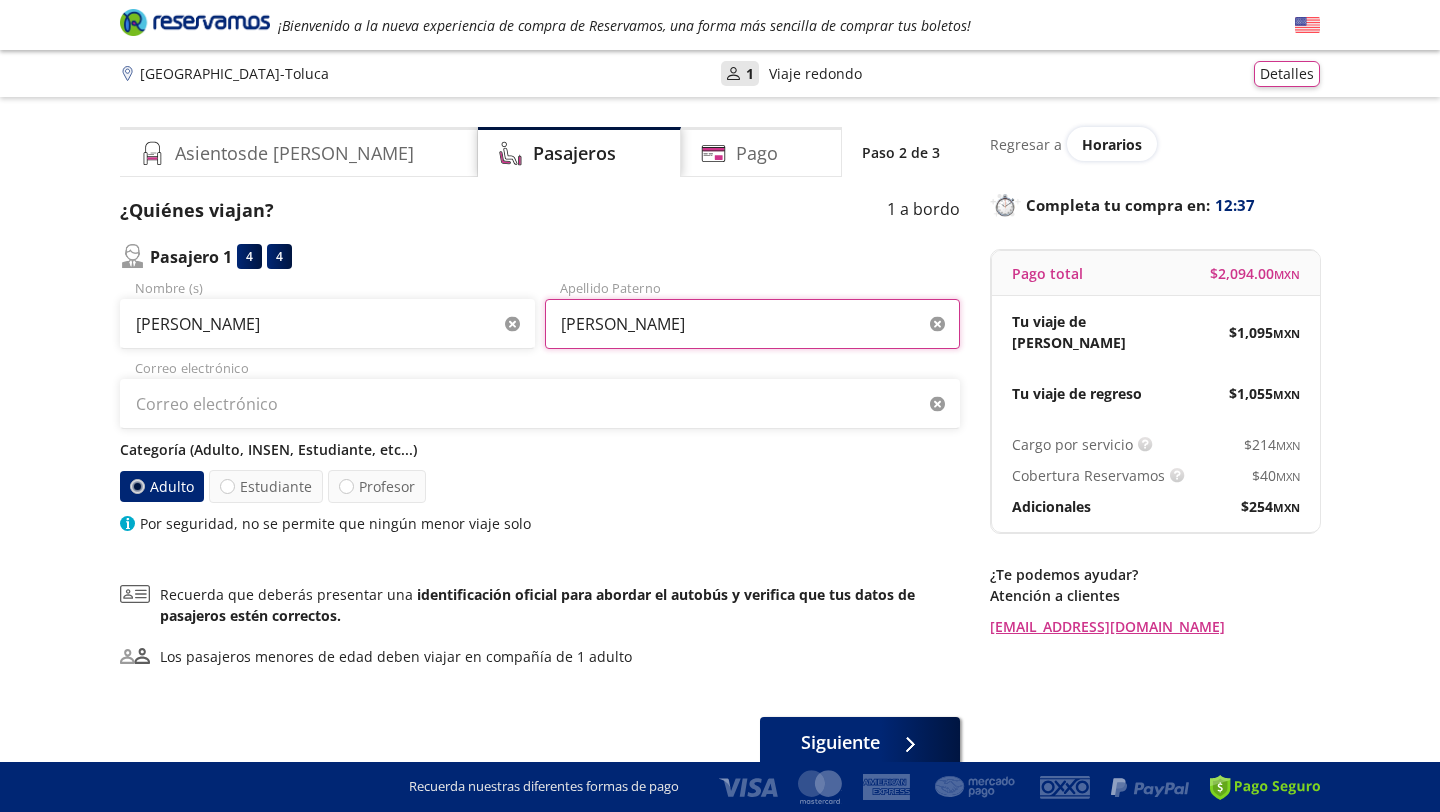 type on "[PERSON_NAME]" 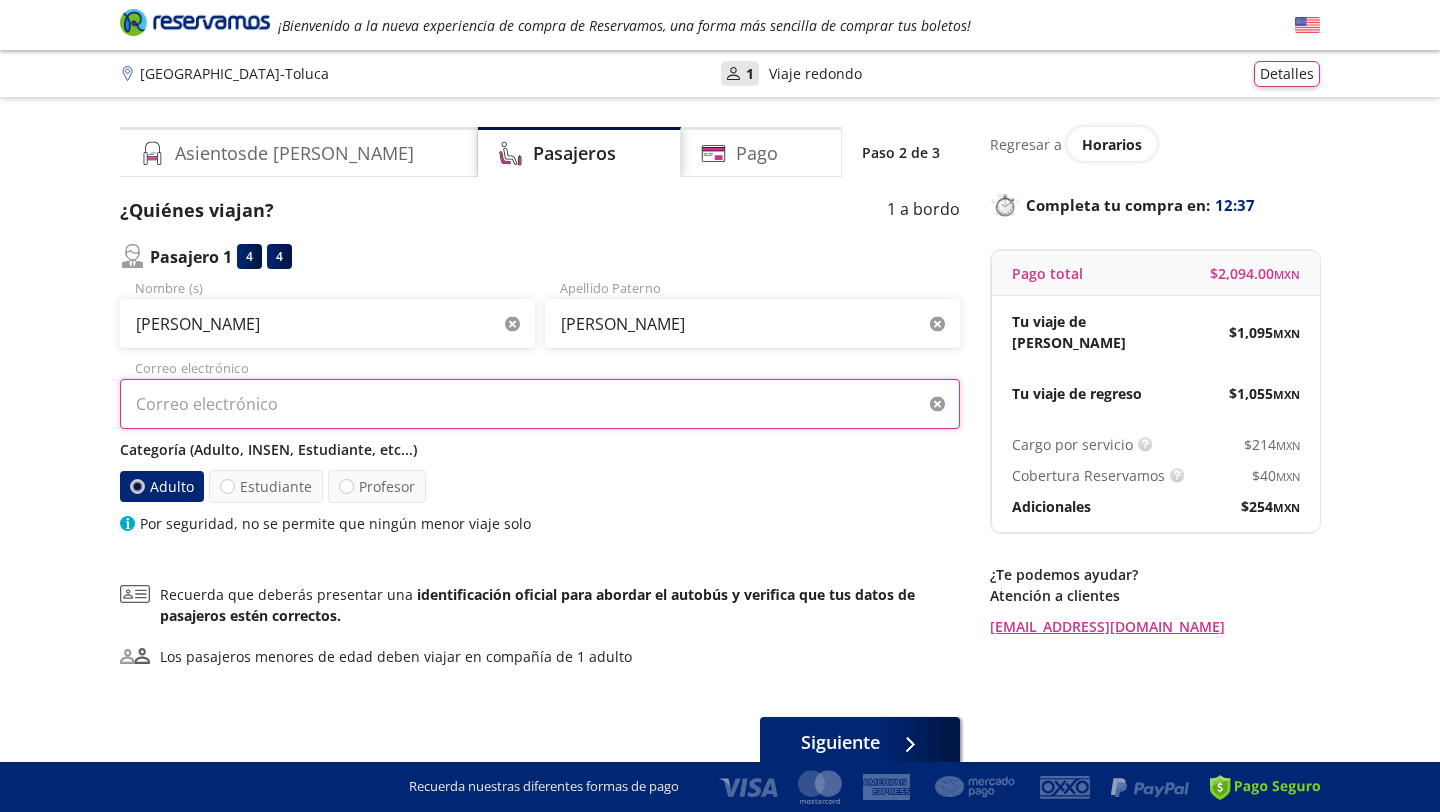 click on "Correo electrónico" at bounding box center [540, 404] 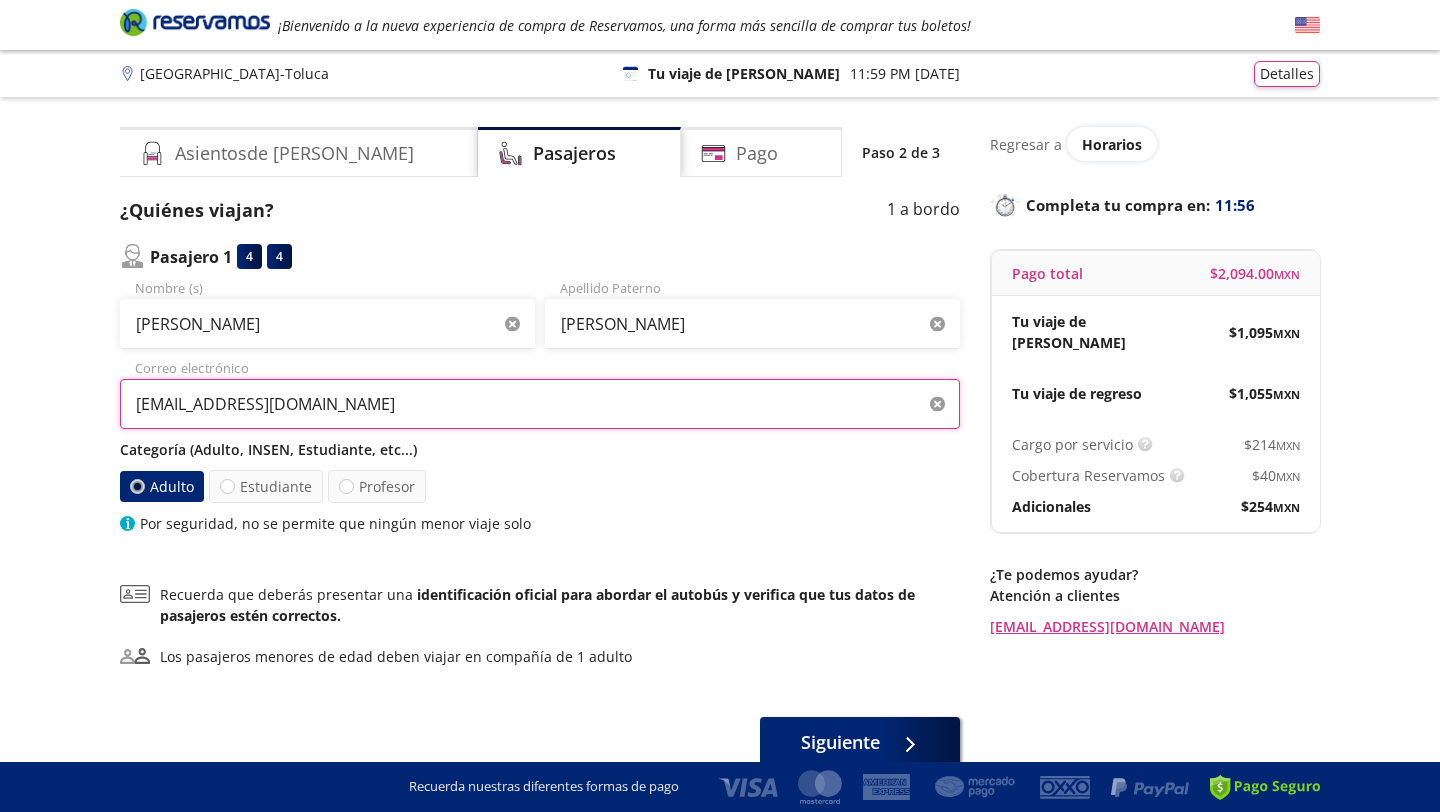 type on "[EMAIL_ADDRESS][DOMAIN_NAME]" 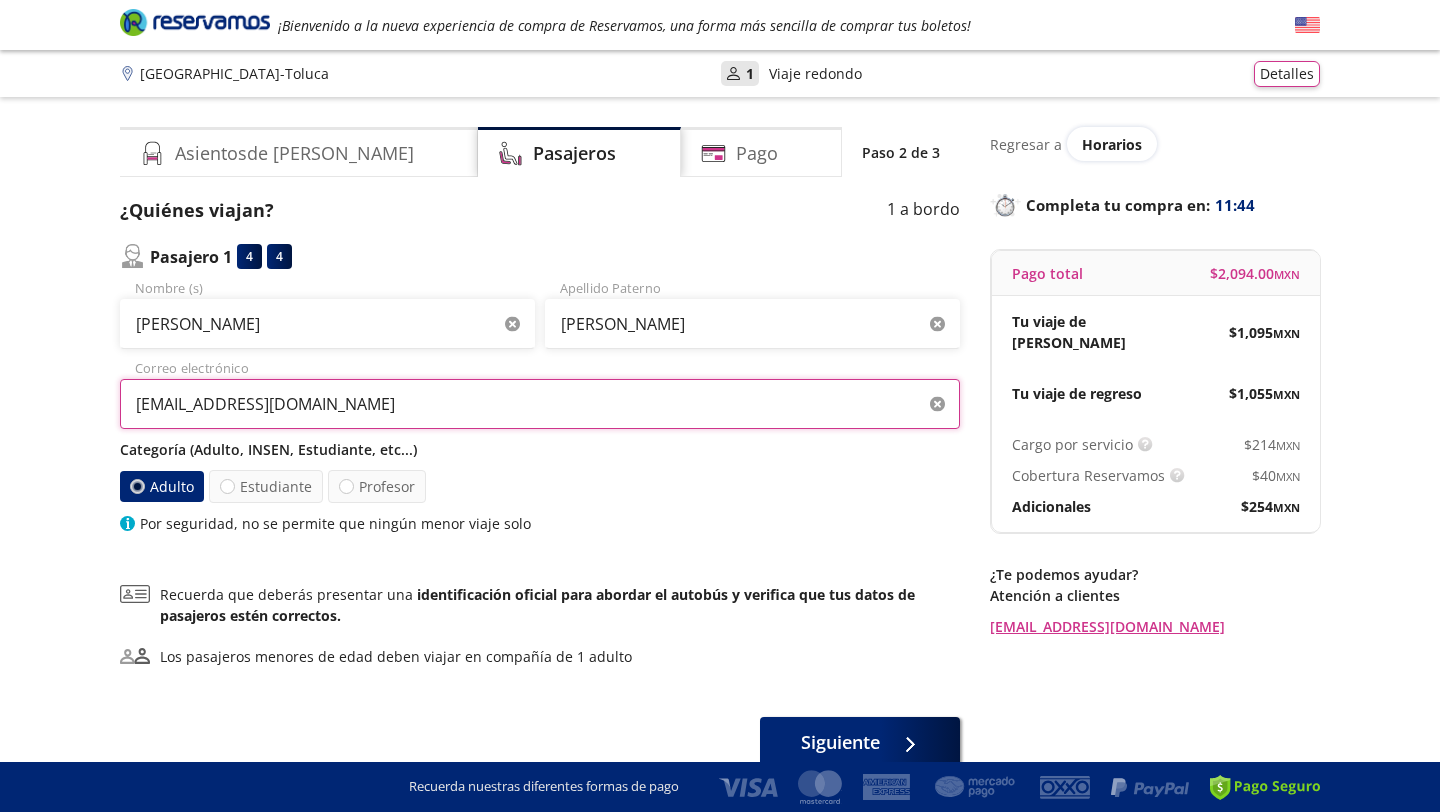 scroll, scrollTop: 96, scrollLeft: 0, axis: vertical 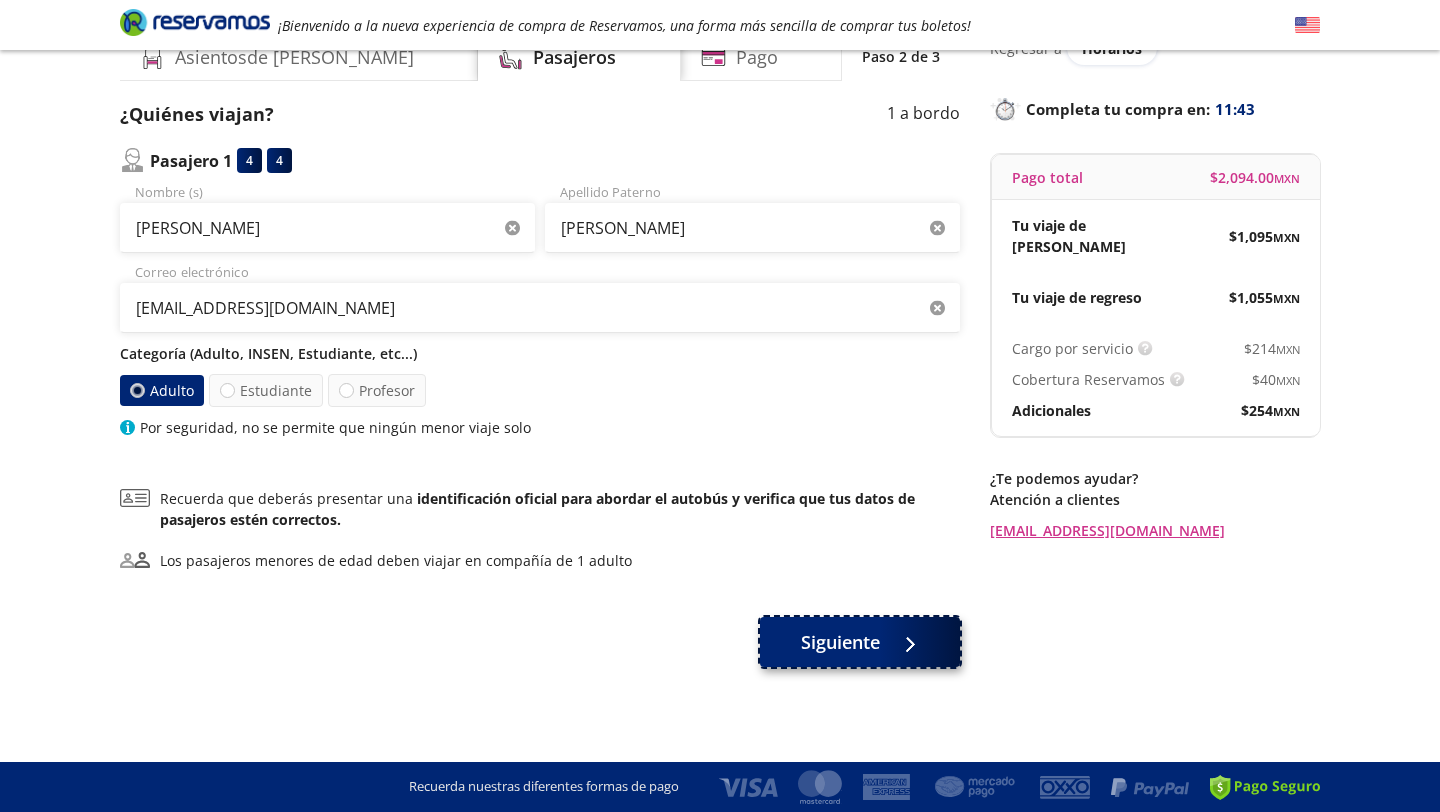 click on "Siguiente" at bounding box center (840, 642) 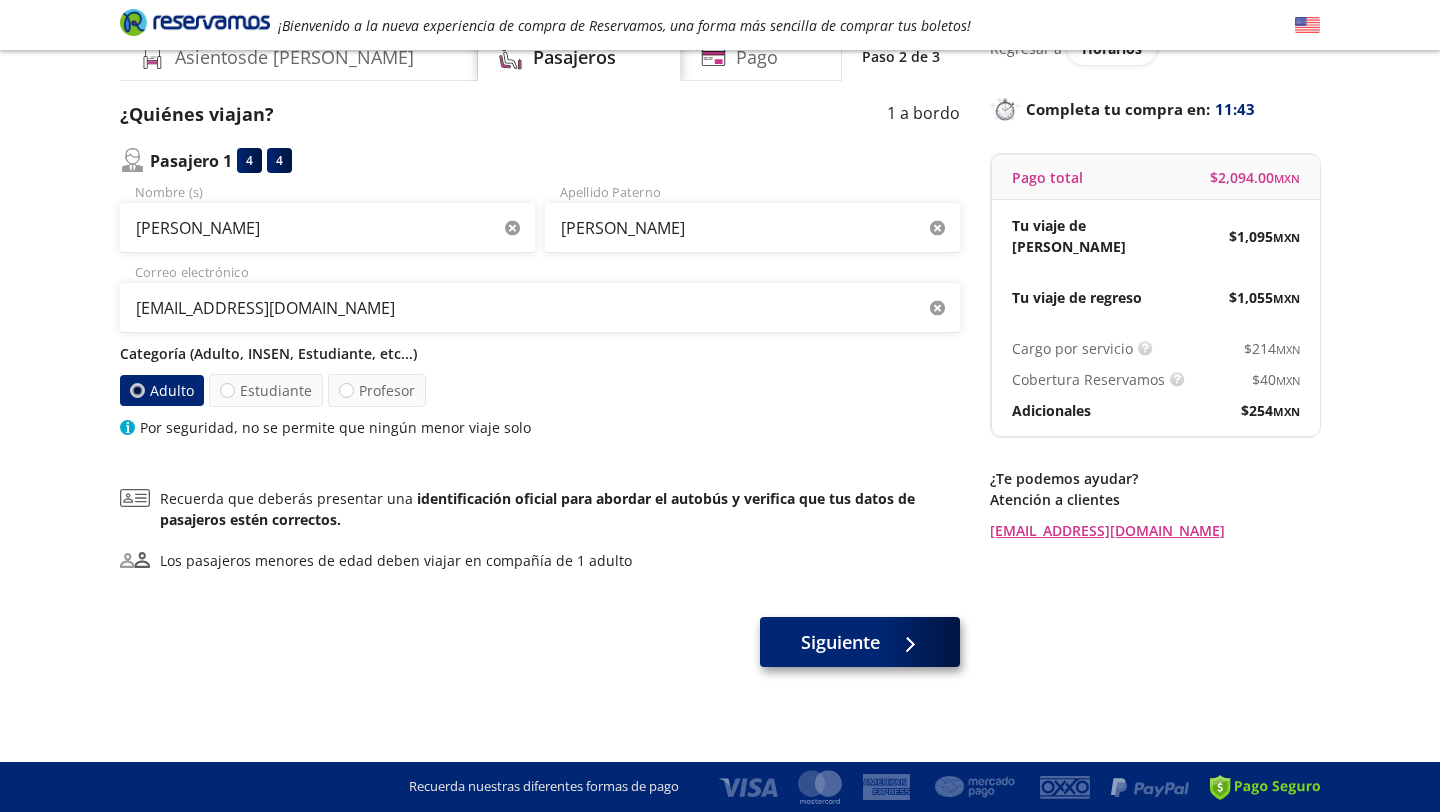 scroll, scrollTop: 0, scrollLeft: 0, axis: both 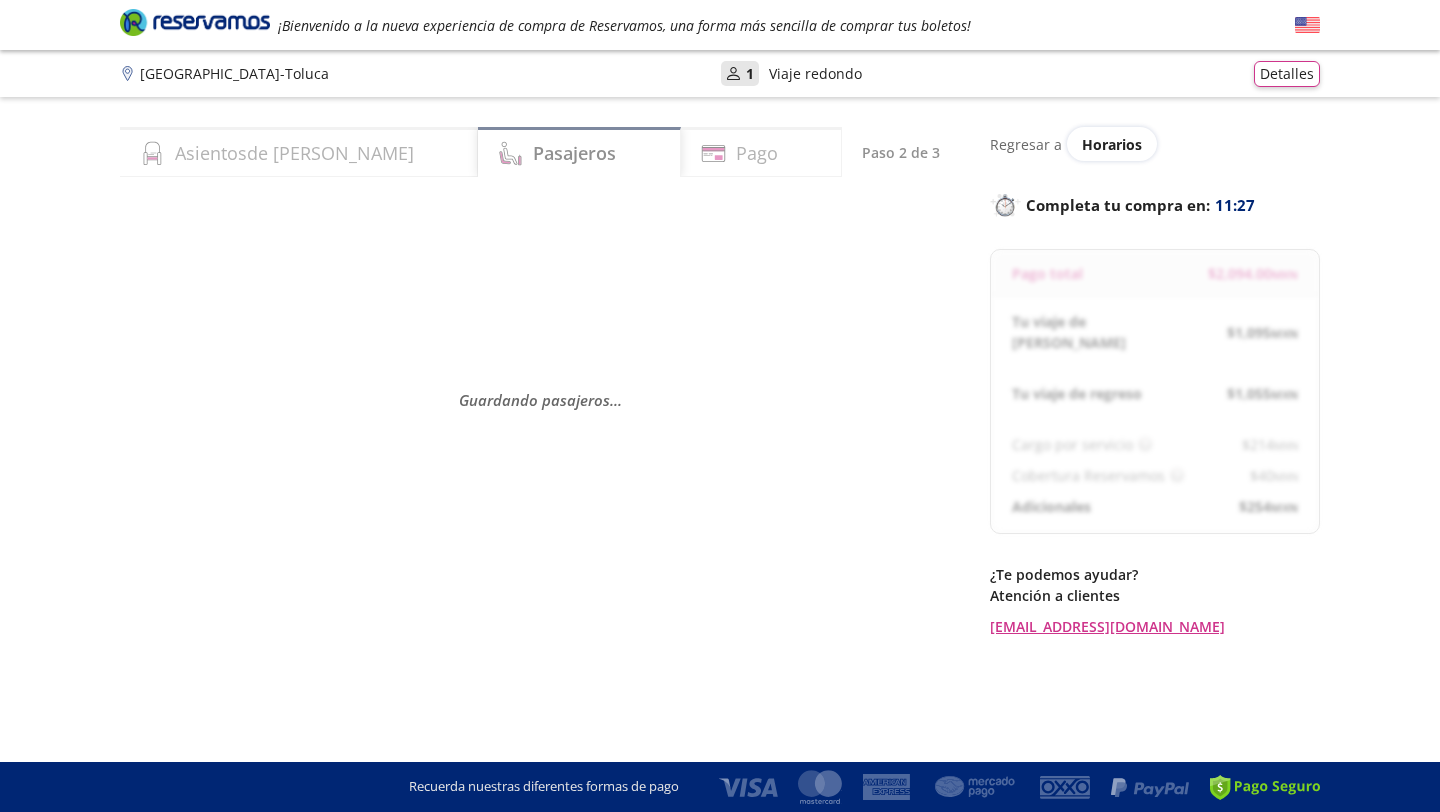 select on "MX" 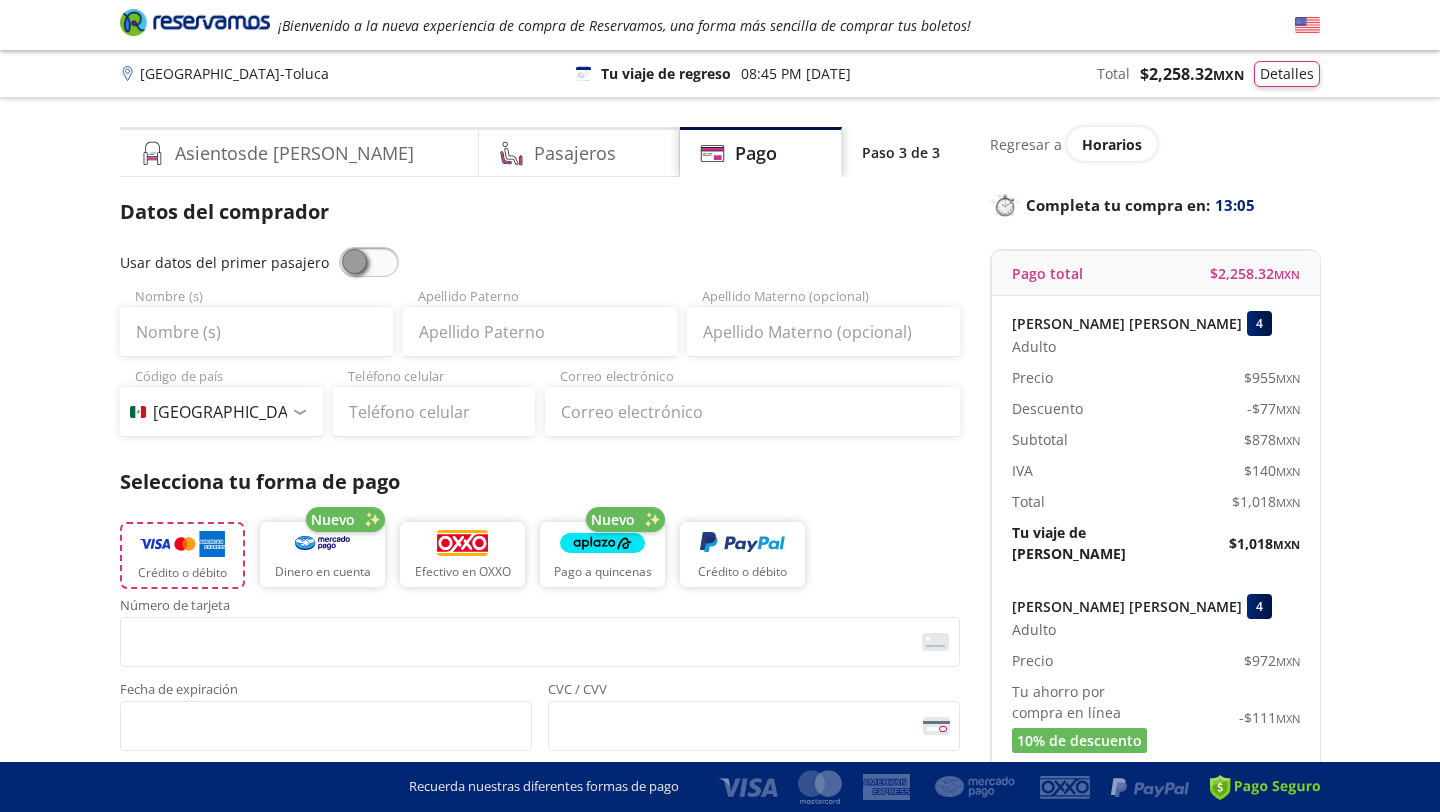 click on "Crédito o débito" at bounding box center (182, 555) 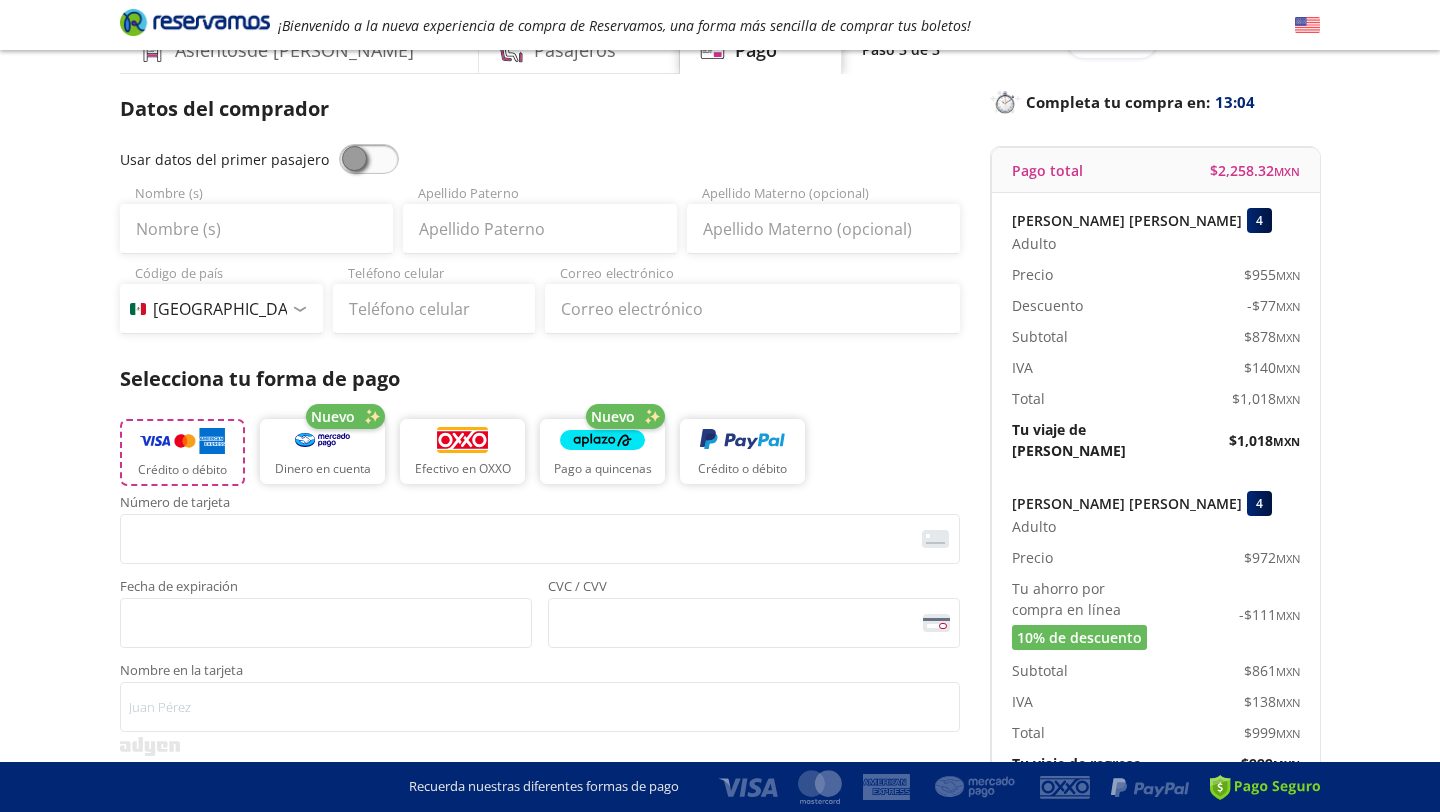 scroll, scrollTop: 114, scrollLeft: 0, axis: vertical 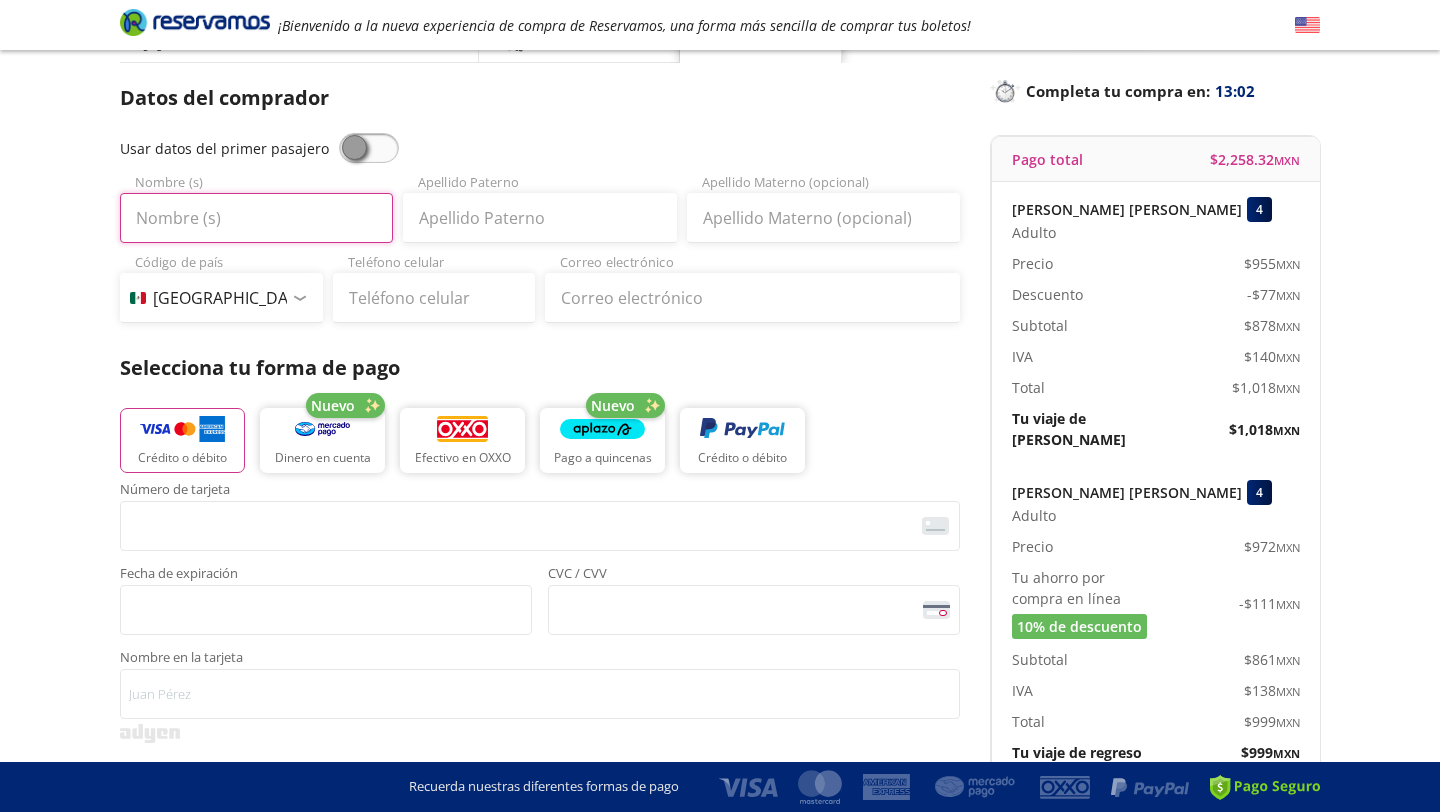 click on "Nombre (s)" at bounding box center (256, 218) 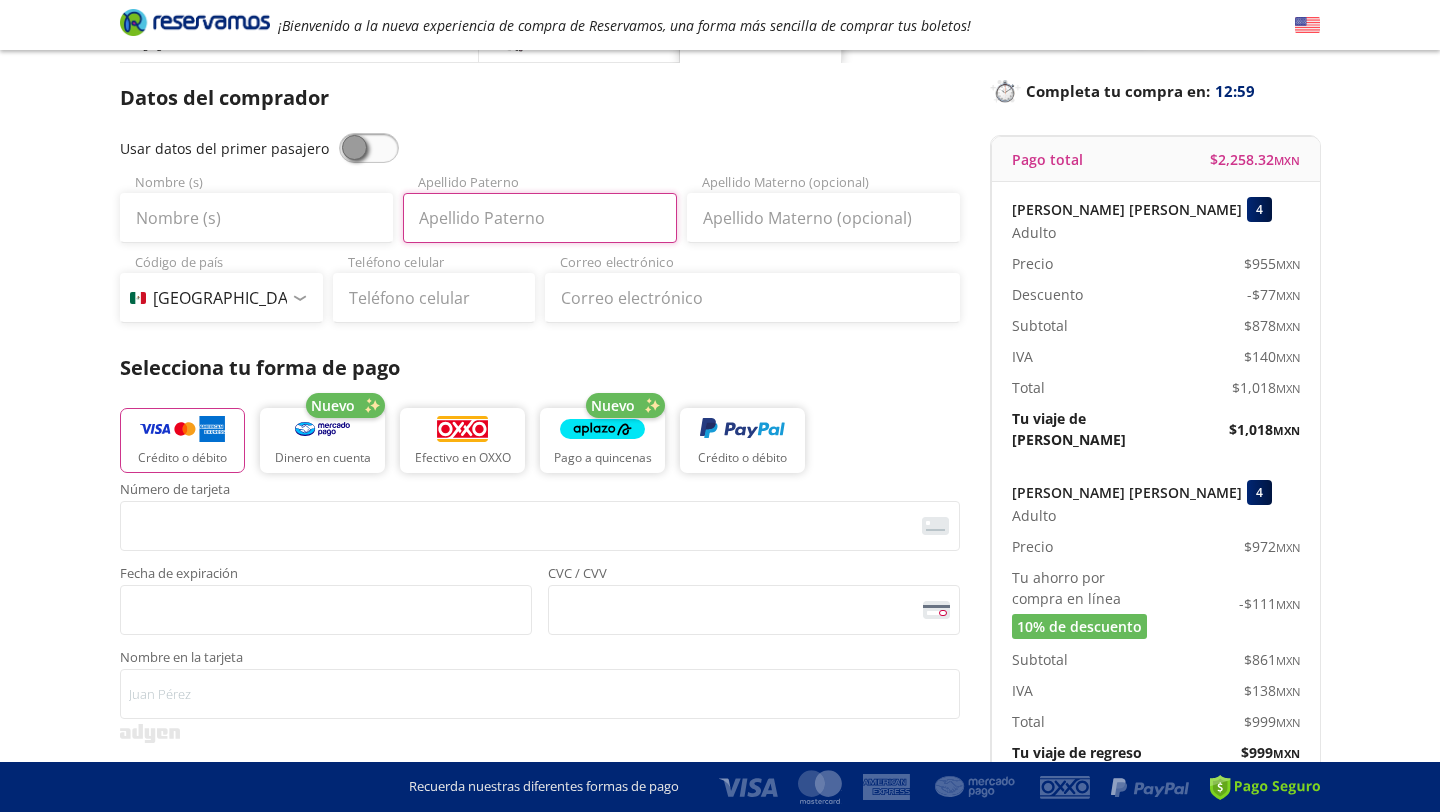 click on "Apellido Paterno" at bounding box center (539, 218) 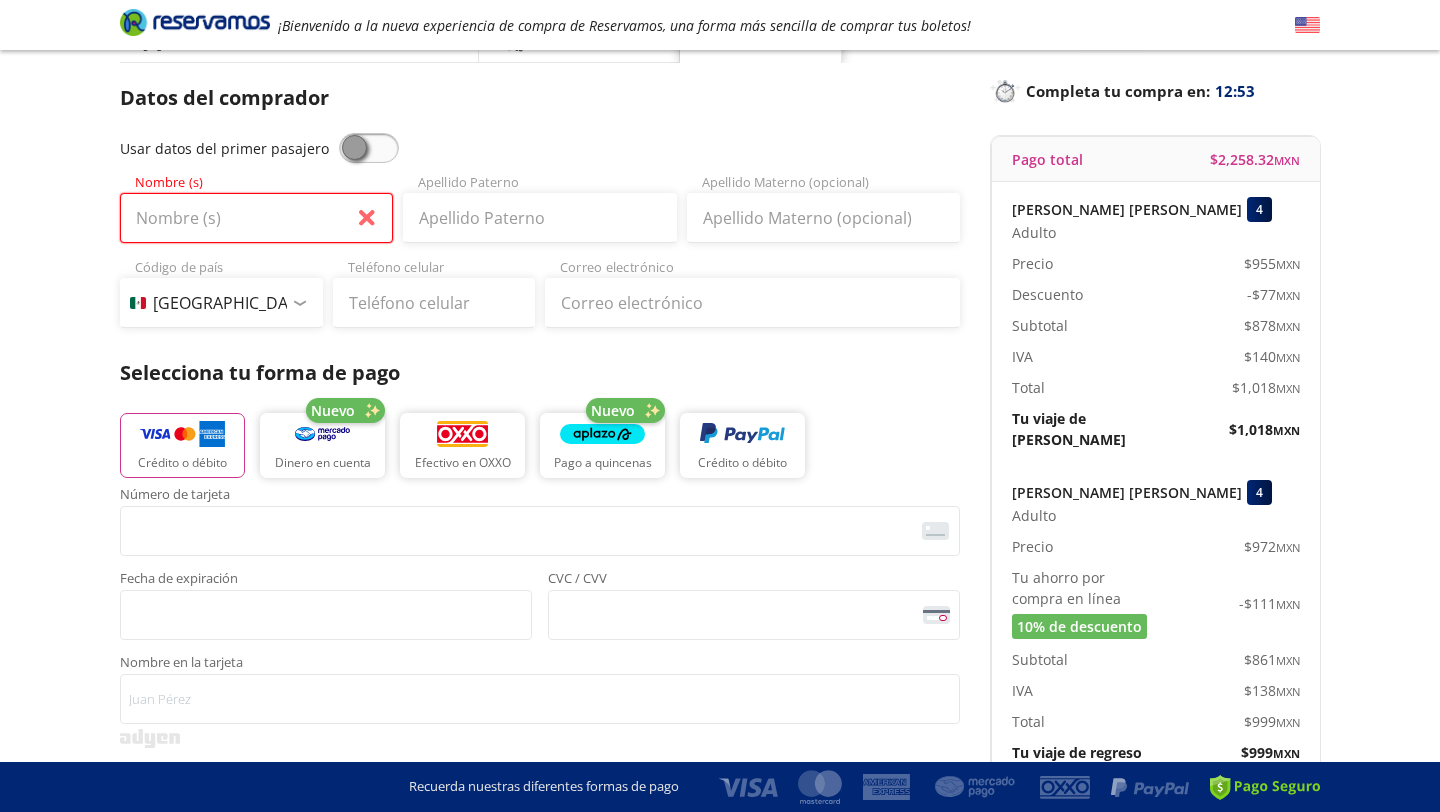 click on "Nombre (s)" at bounding box center (256, 218) 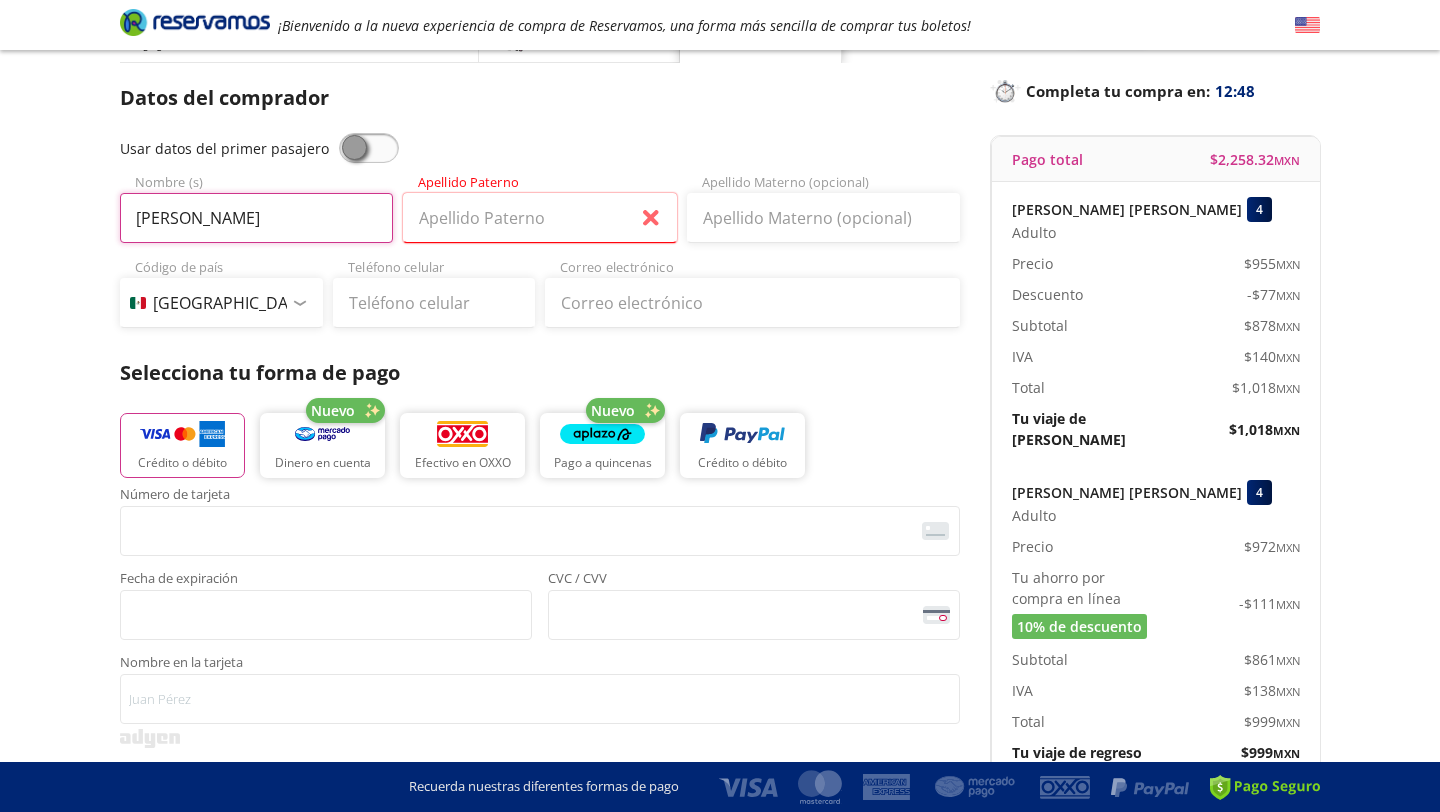 type on "[PERSON_NAME]" 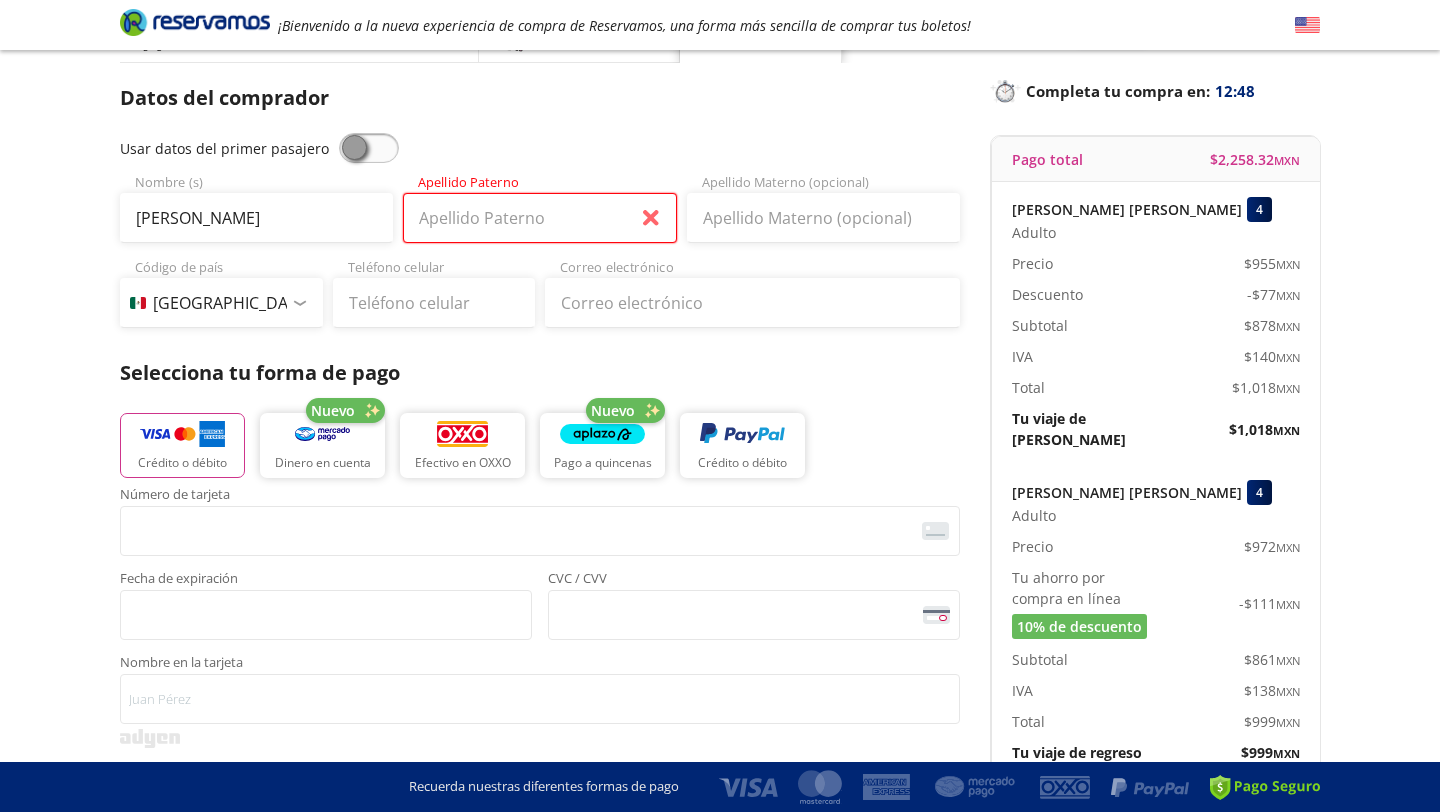 click on "Apellido Paterno" at bounding box center (539, 218) 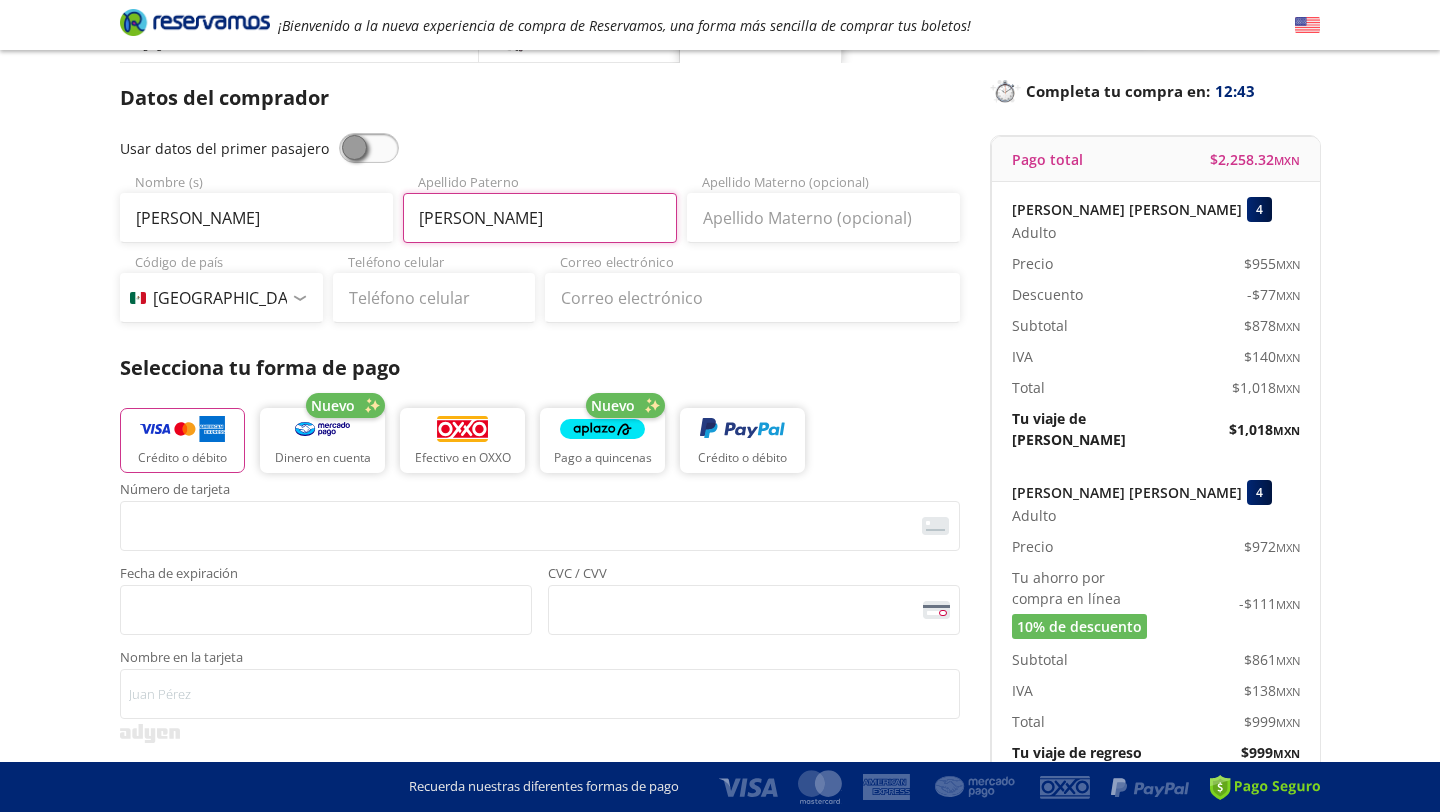 type on "[PERSON_NAME]" 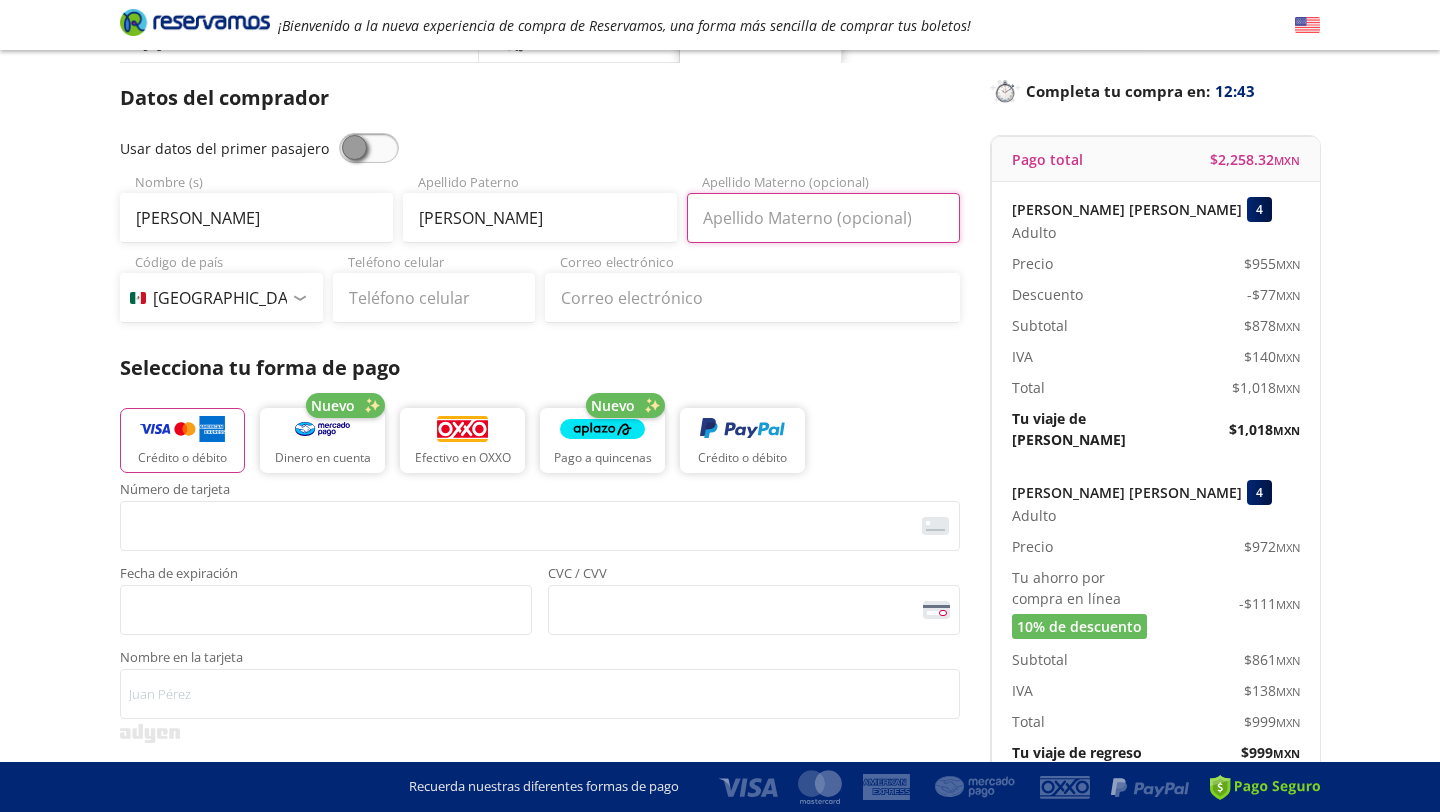 click on "Apellido Materno (opcional)" at bounding box center (823, 218) 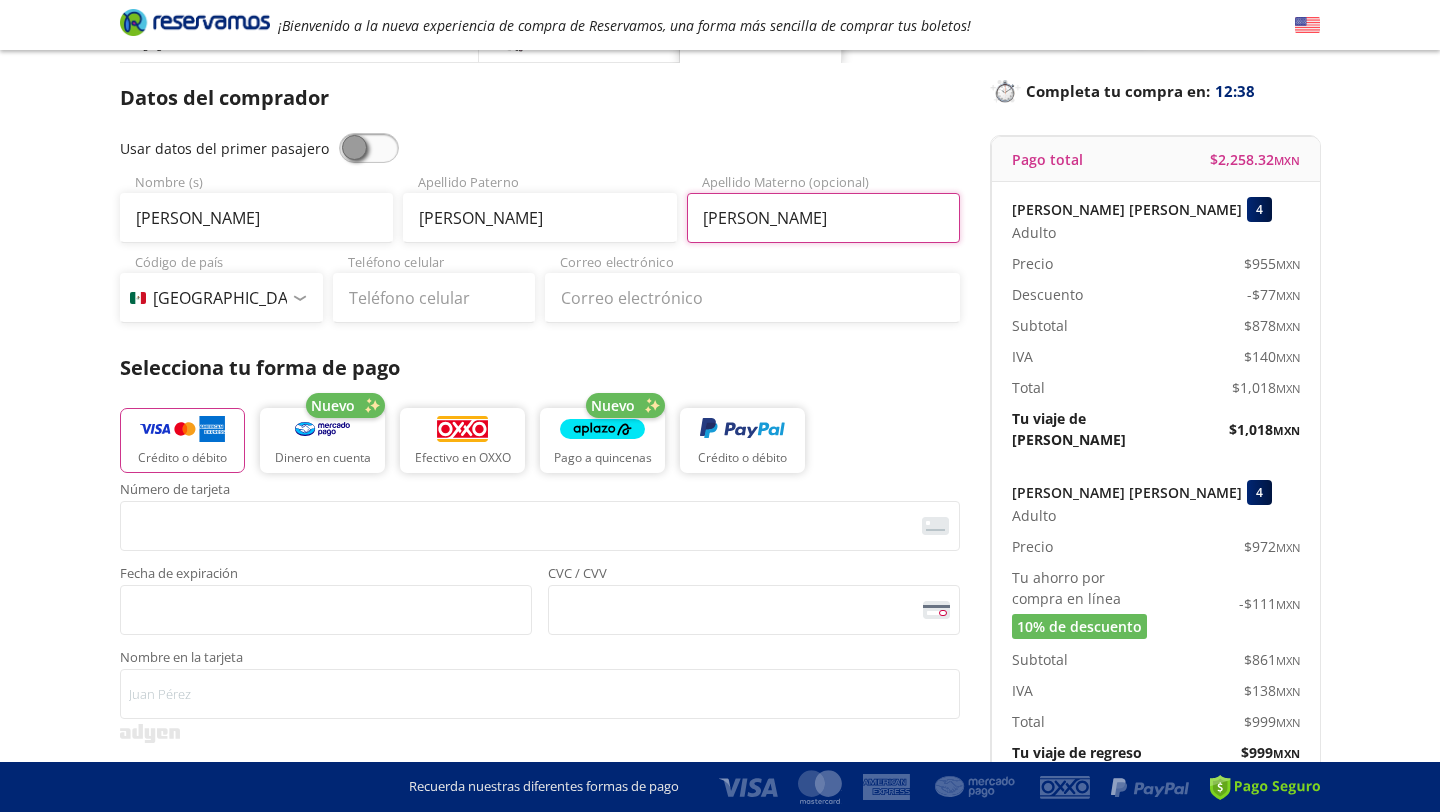 type on "[PERSON_NAME]" 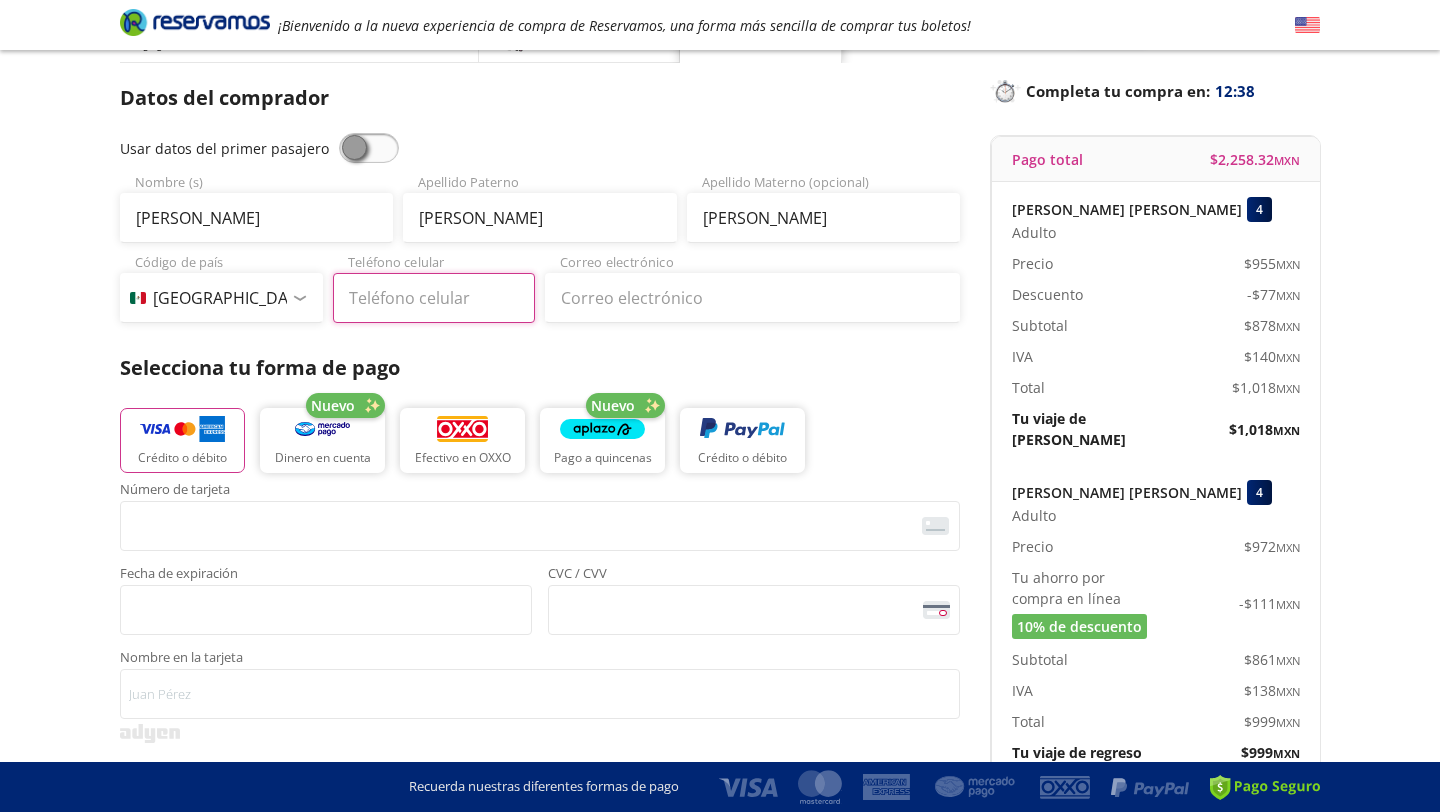 click on "Teléfono celular" at bounding box center [434, 298] 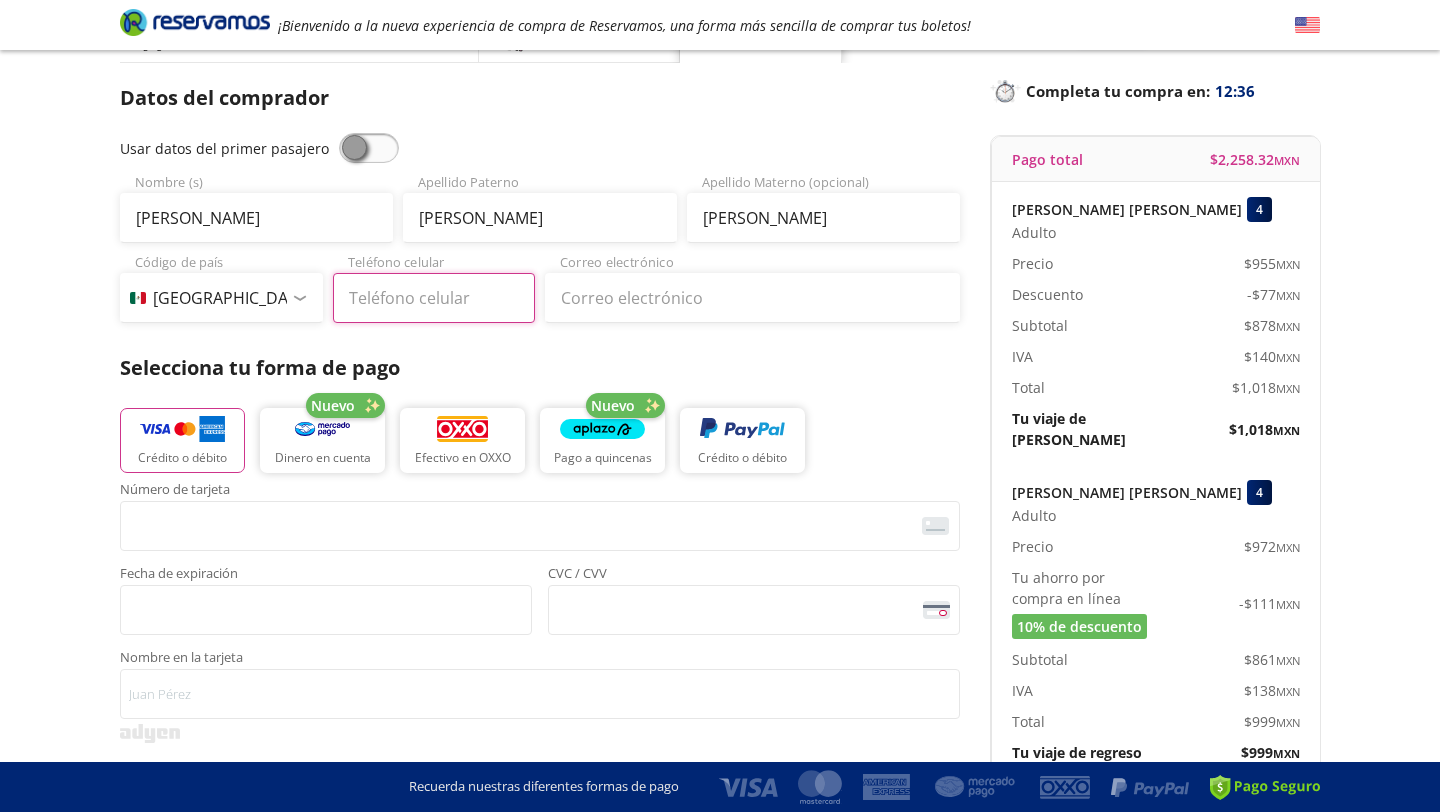 type on "[PHONE_NUMBER]" 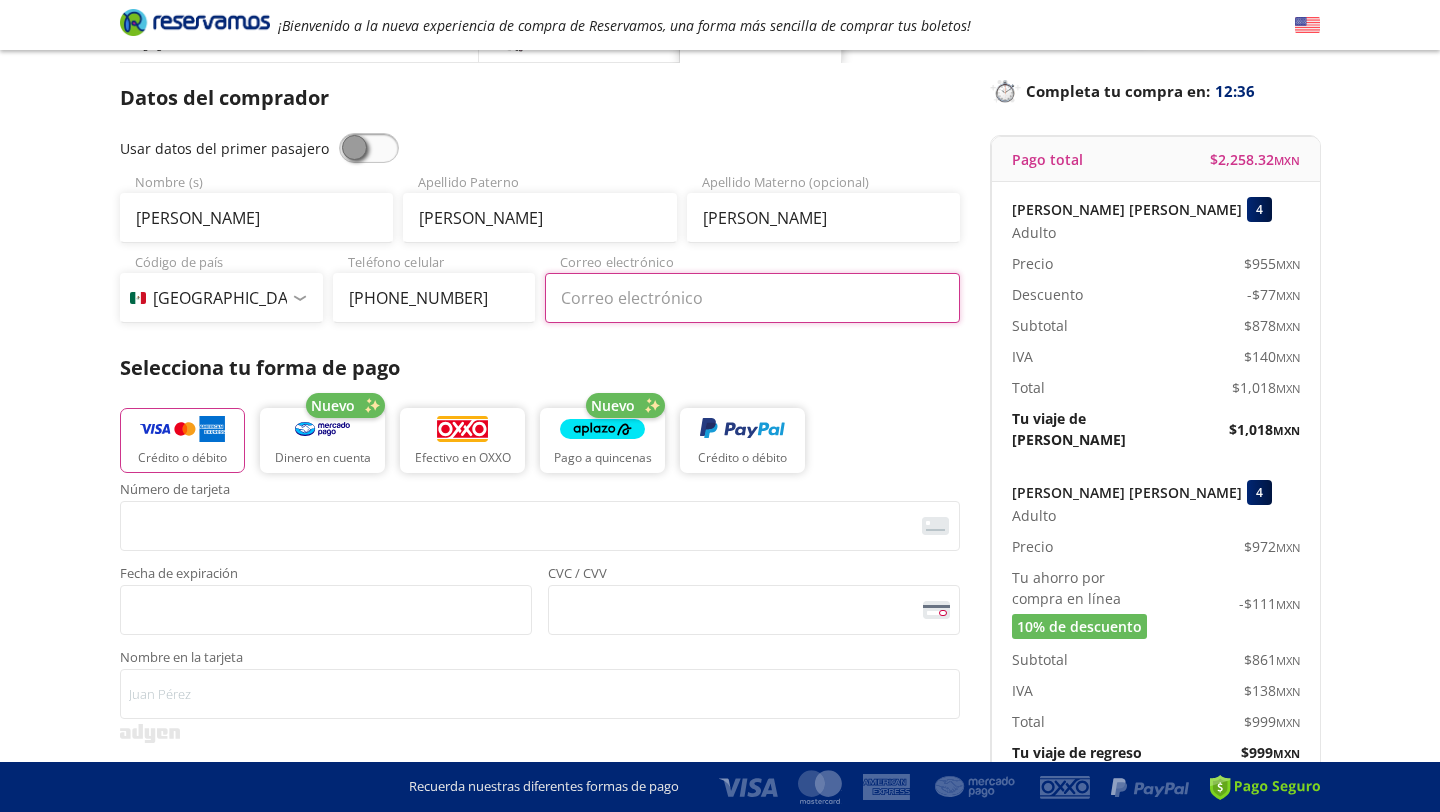 click on "Correo electrónico" at bounding box center (752, 298) 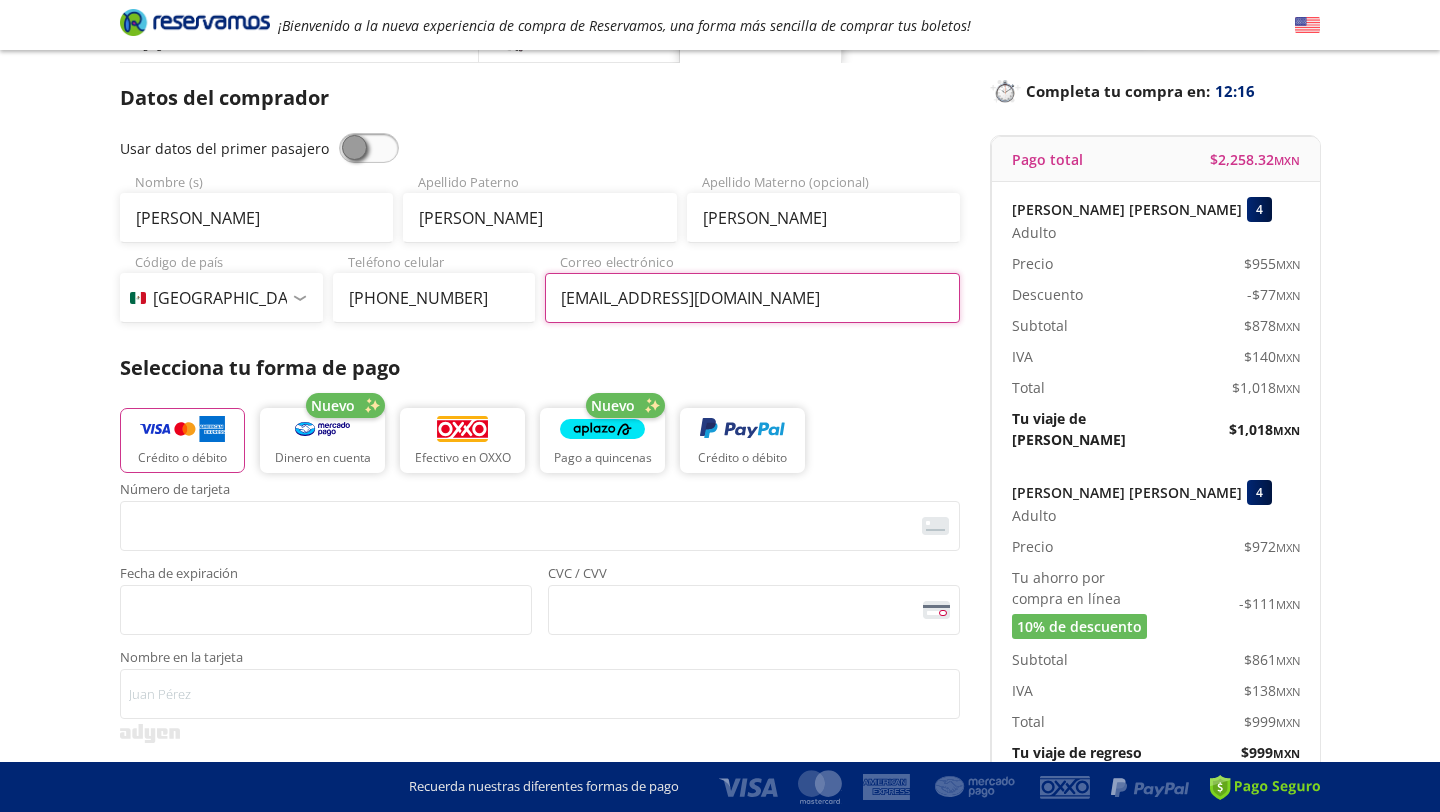 click on "[EMAIL_ADDRESS][DOMAIN_NAME]" at bounding box center (752, 298) 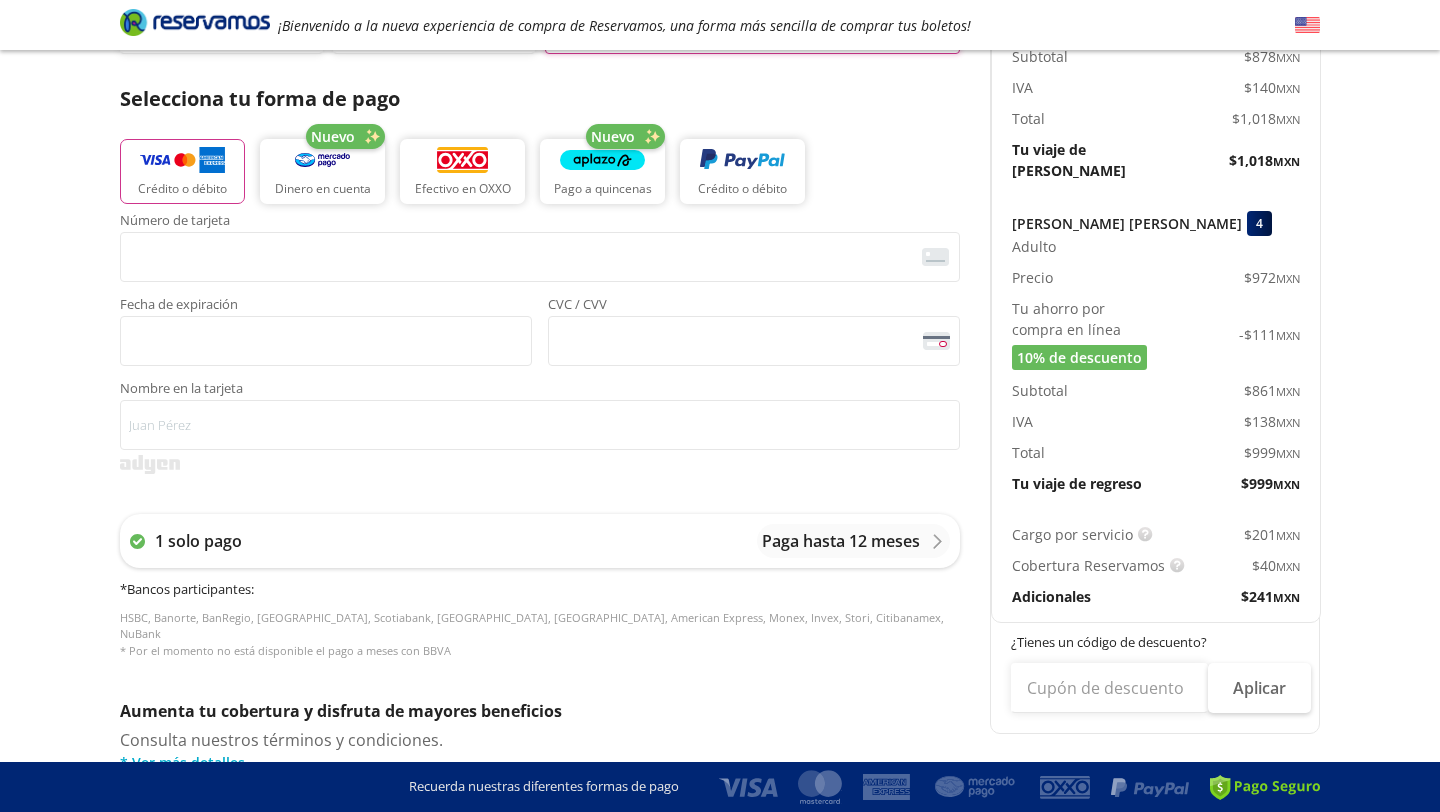 scroll, scrollTop: 394, scrollLeft: 0, axis: vertical 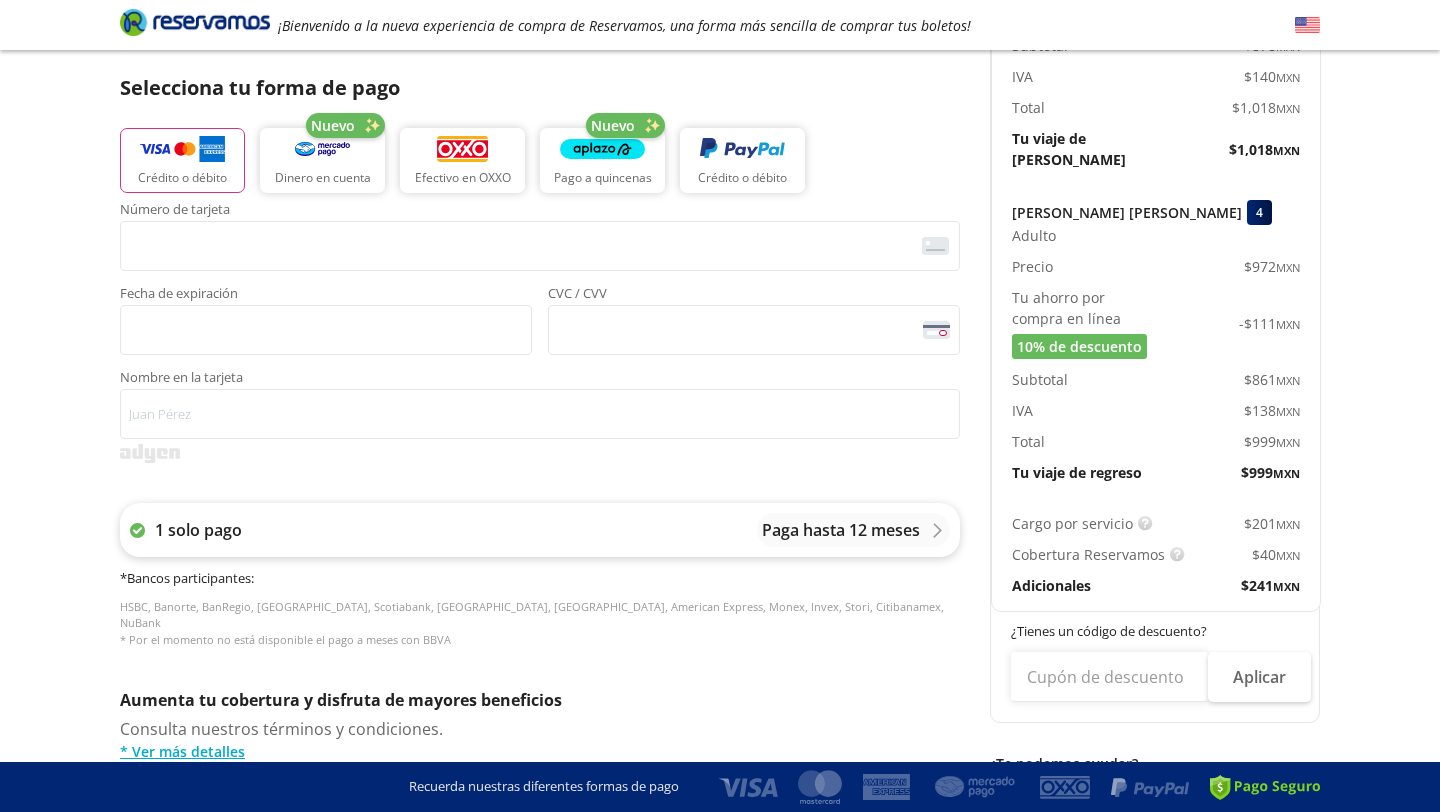 type on "[EMAIL_ADDRESS][DOMAIN_NAME]" 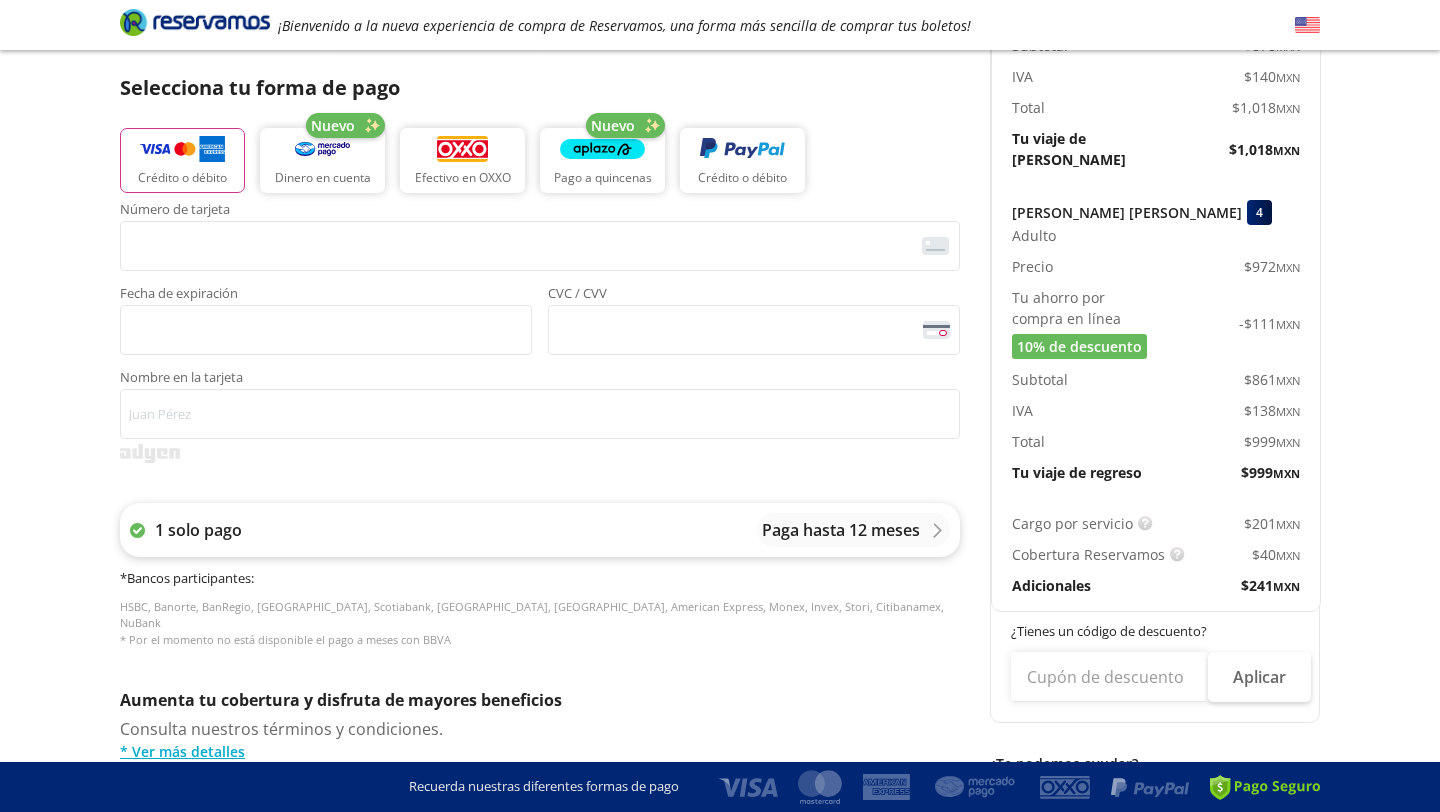 click on "Paga hasta 12 meses" at bounding box center (853, 530) 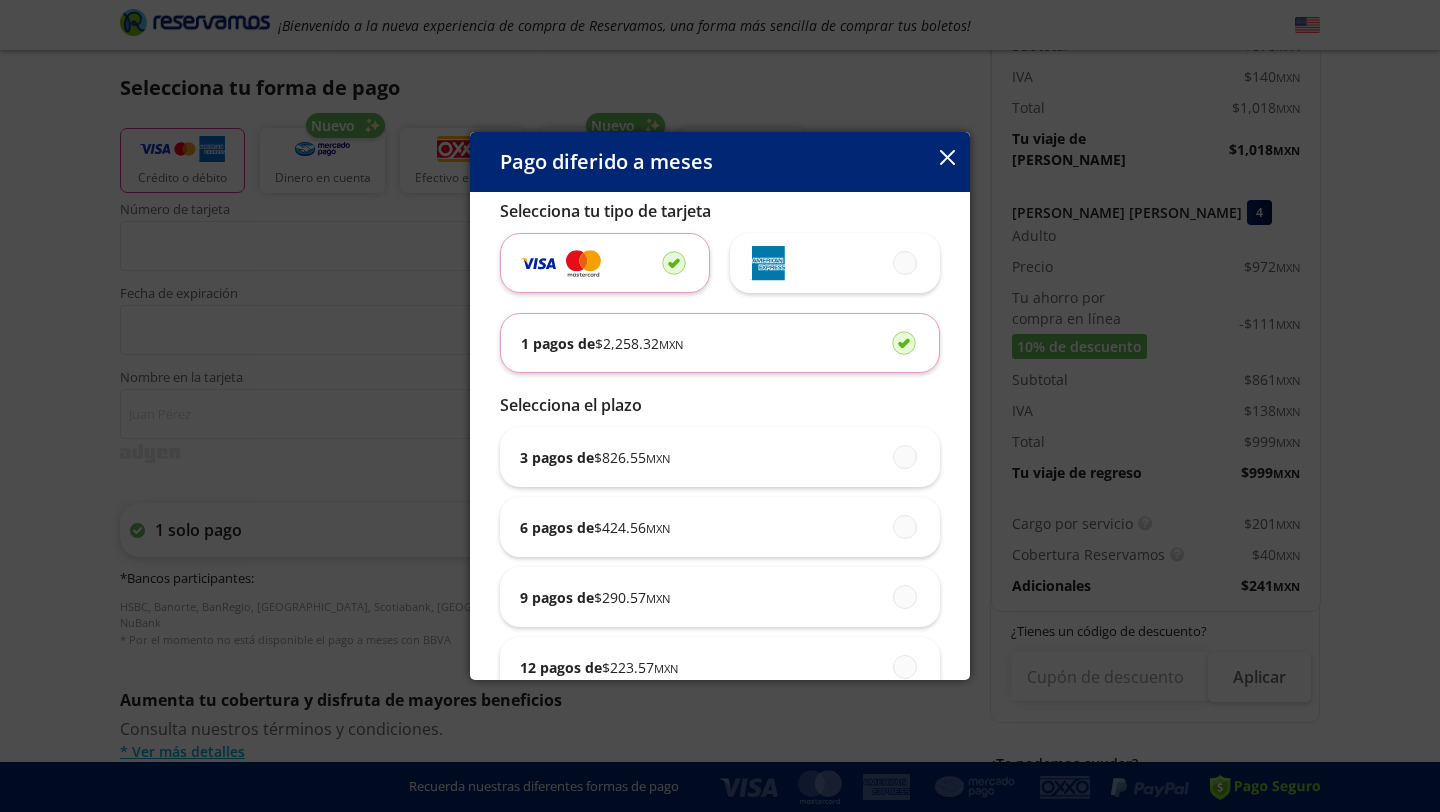 scroll, scrollTop: 0, scrollLeft: 0, axis: both 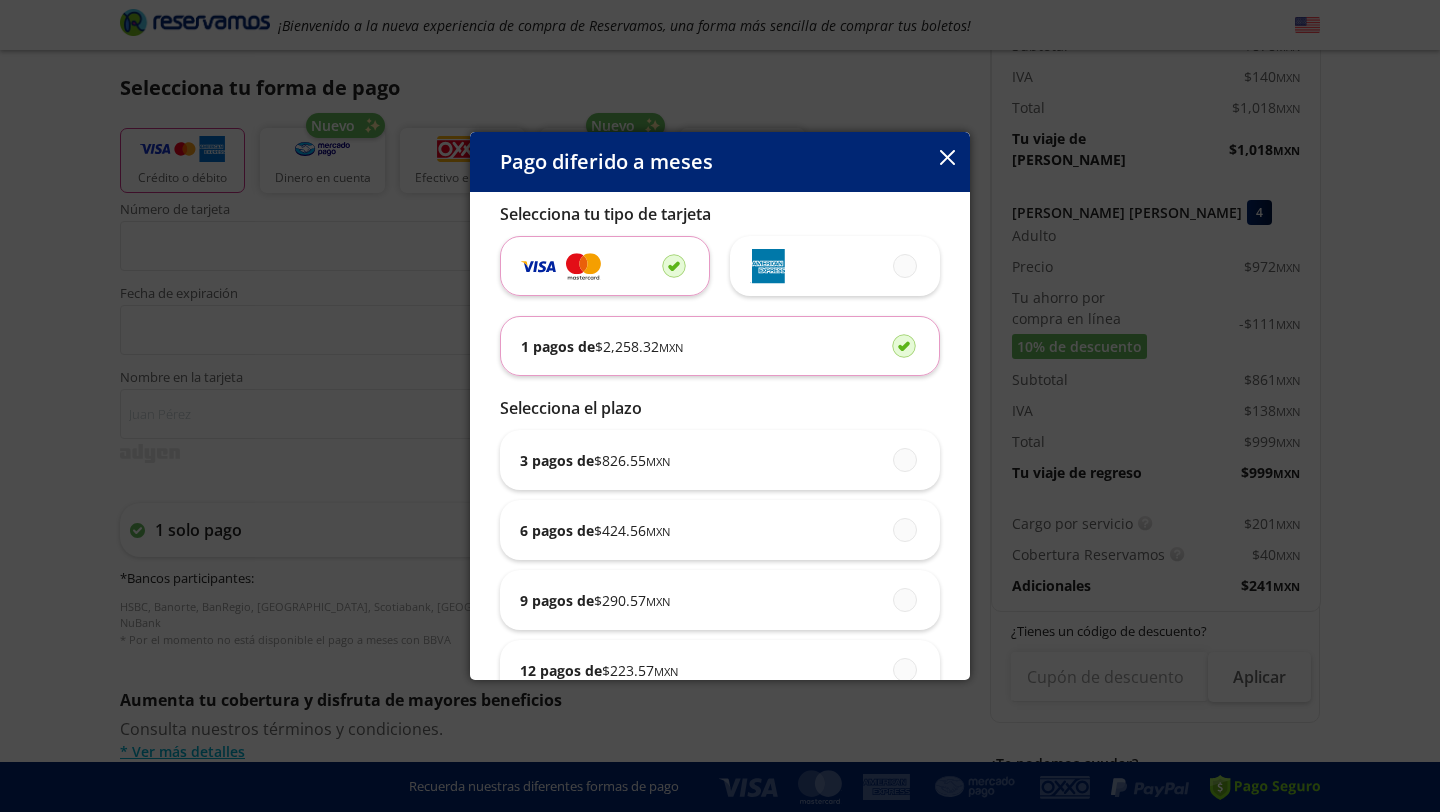 click on "Pago diferido a meses" at bounding box center (720, 162) 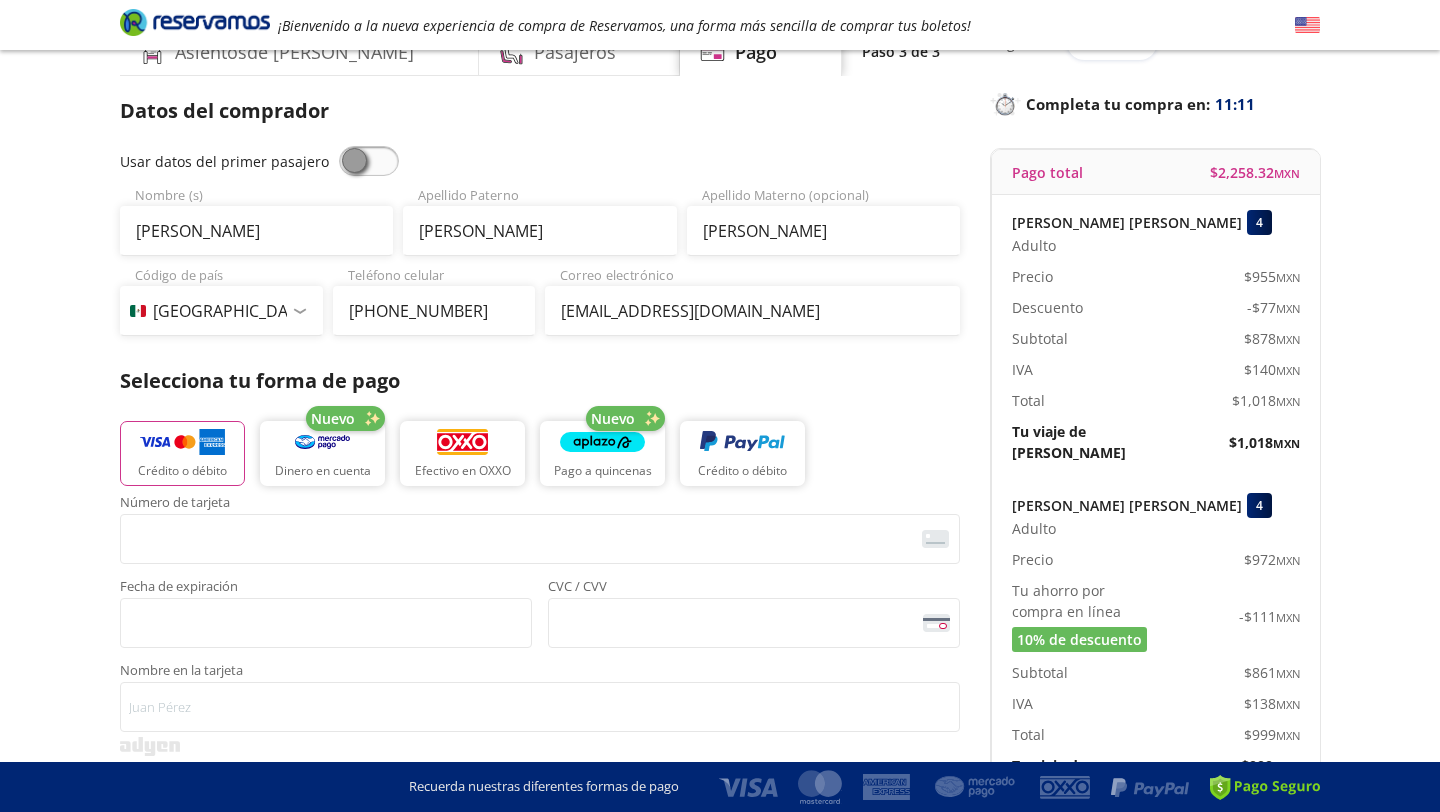 scroll, scrollTop: 0, scrollLeft: 0, axis: both 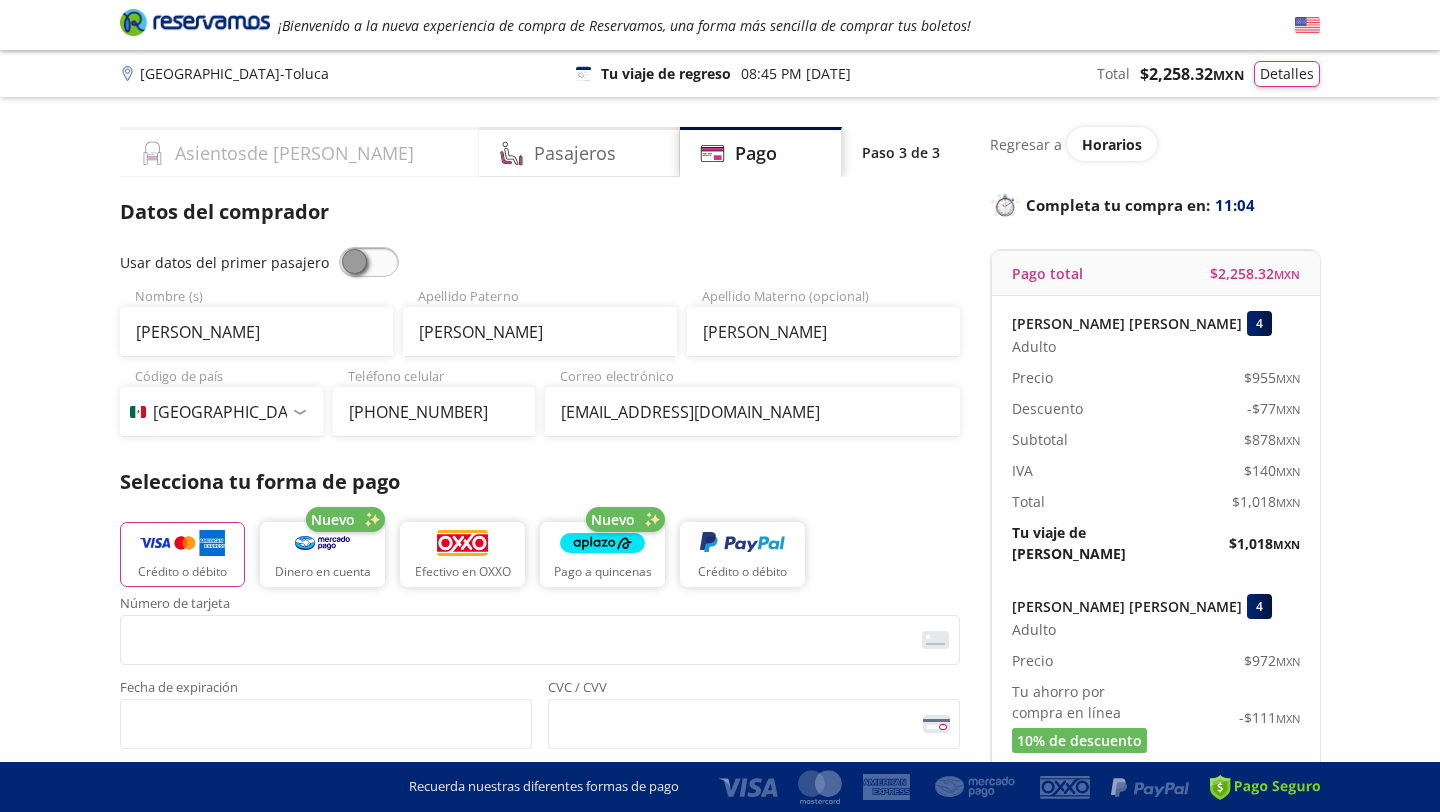 click on "Asientos  de [PERSON_NAME]" at bounding box center (294, 153) 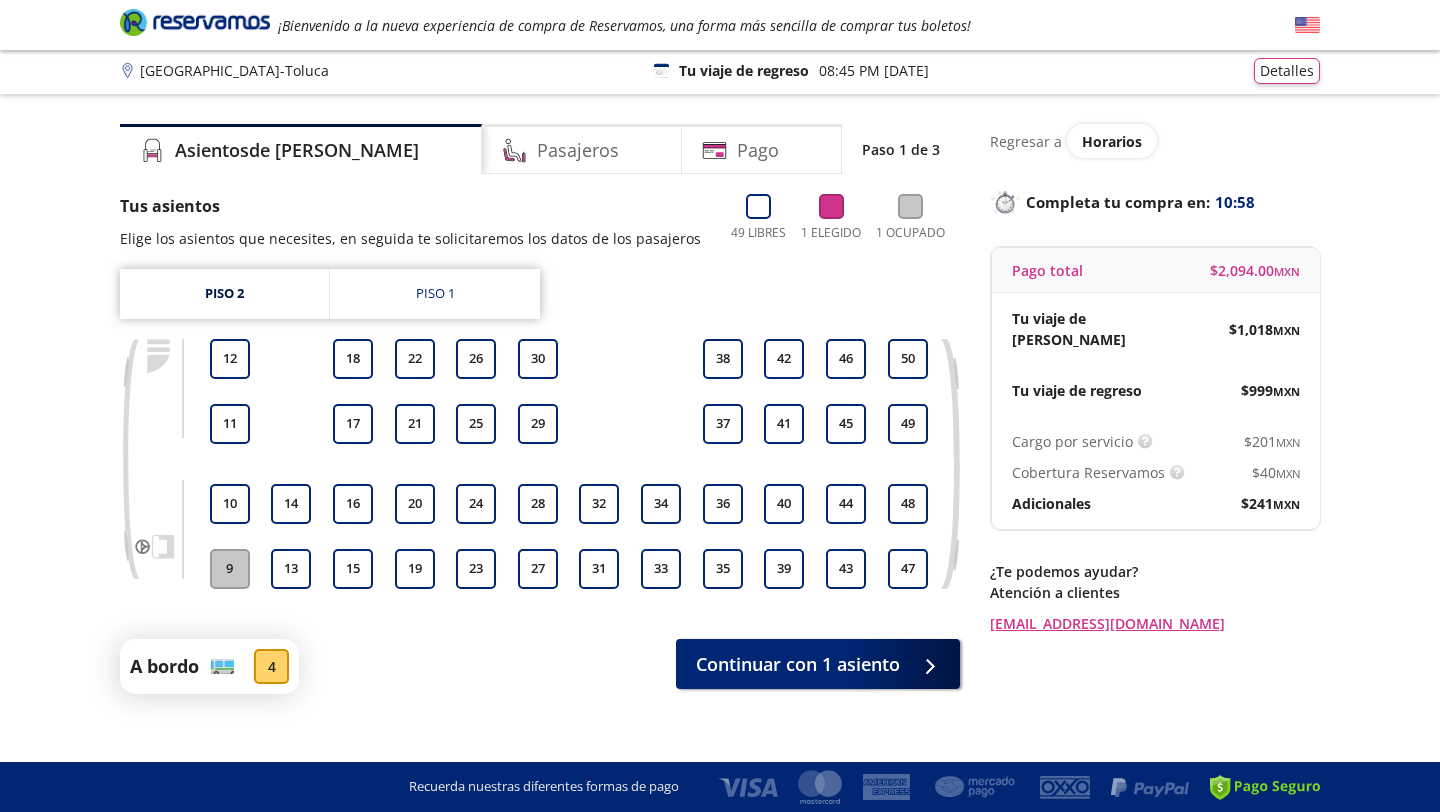 scroll, scrollTop: 0, scrollLeft: 0, axis: both 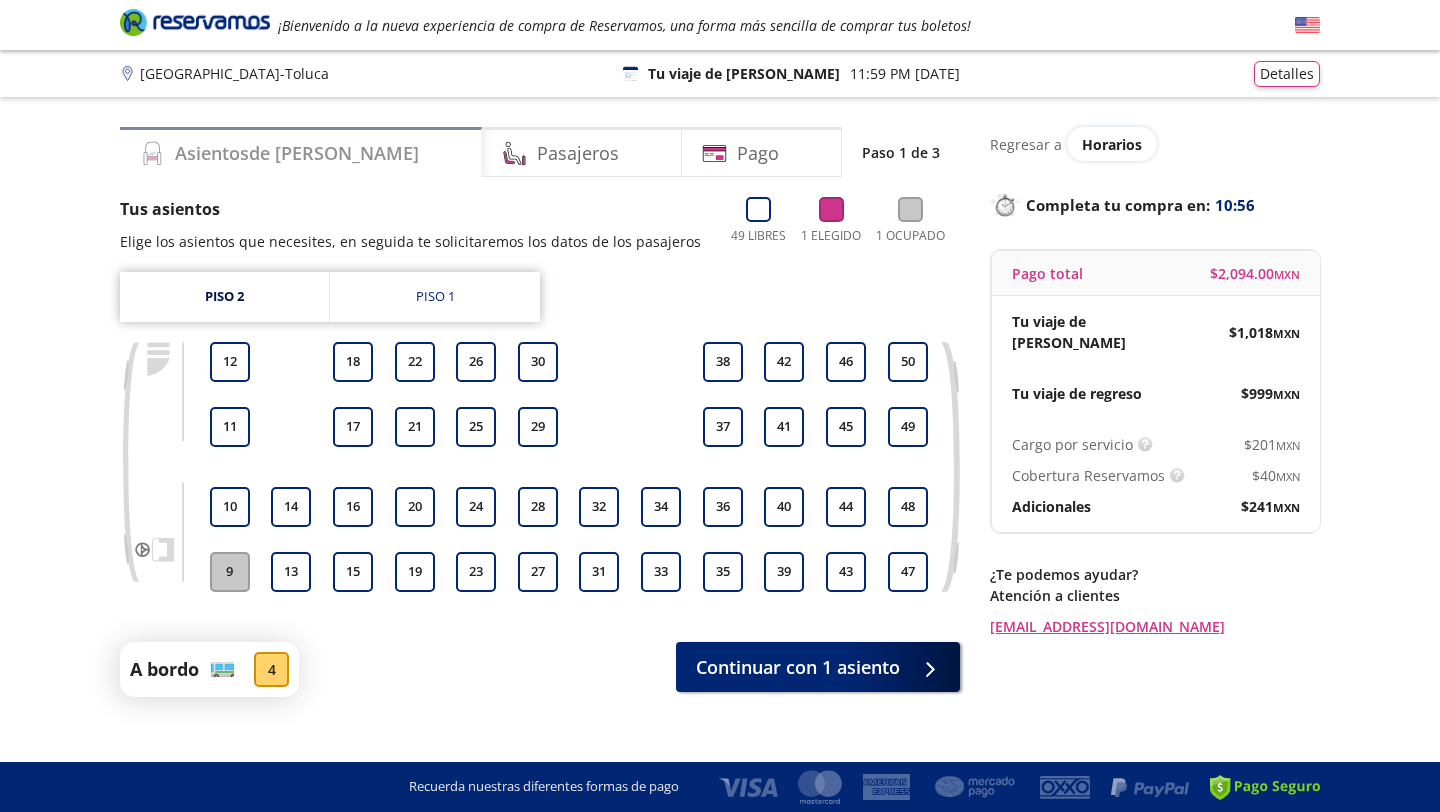 click on "Asientos  de [PERSON_NAME]" at bounding box center (297, 153) 